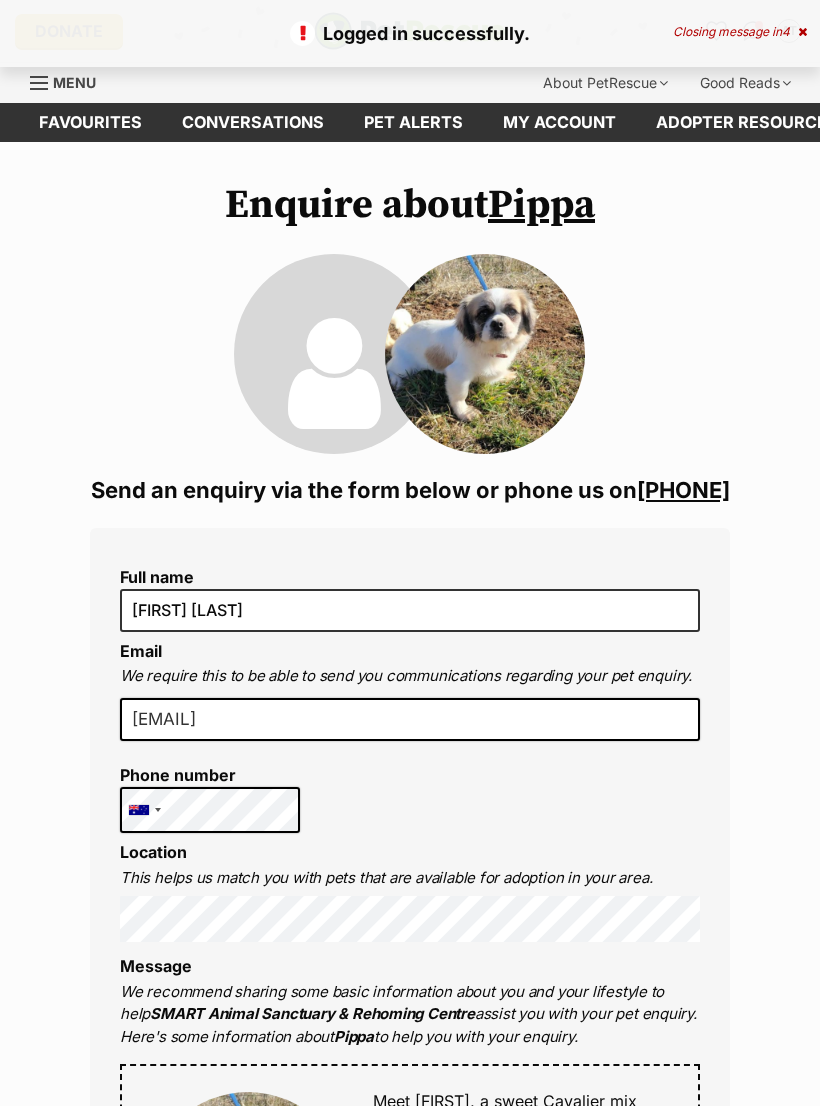 scroll, scrollTop: 0, scrollLeft: 0, axis: both 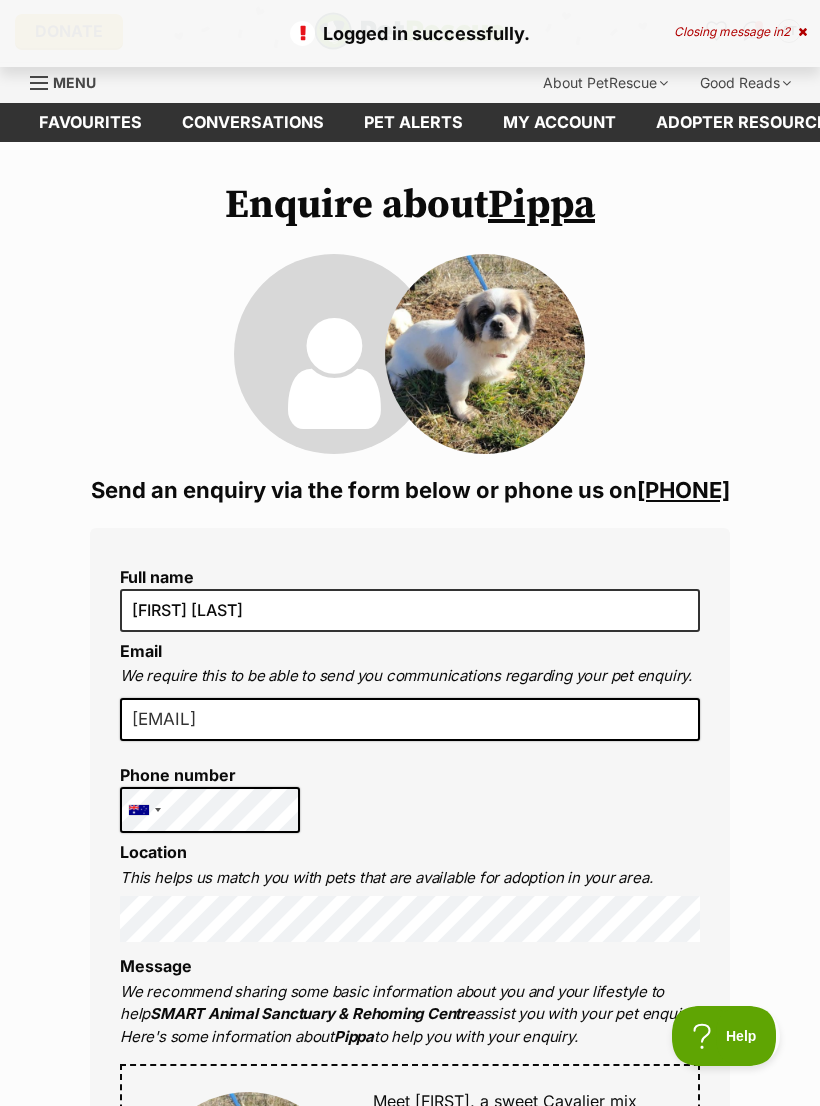 click on "Full name Anne Traynor
Email
We require this to be able to send you communications regarding your pet enquiry.
annetraynor@bigpond.com
Phone number United States +1 United Kingdom +44 Afghanistan (‫افغانستان‬‎) +93 Albania (Shqipëri) +355 Algeria (‫الجزائر‬‎) +213 American Samoa +1684 Andorra +376 Angola +244 Anguilla +1264 Antigua and Barbuda +1268 Argentina +54 Armenia (Հայաստան) +374 Aruba +297 Australia +61 Austria (Österreich) +43 Azerbaijan (Azərbaycan) +994 Bahamas +1242 Bahrain (‫البحرين‬‎) +973 Bangladesh (বাংলাদেশ) +880 Barbados +1246 Belarus (Беларусь) +375 Belgium (België) +32 Belize +501 Benin (Bénin) +229 Bermuda +1441 Bhutan (འབྲུག) +975 Bolivia +591 Bosnia and Herzegovina (Босна и Херцеговина) +387 Botswana +267 Brazil (Brasil) +55 British Indian Ocean Territory +246 British Virgin Islands +1284 Brunei +673 Bulgaria (България) +359 Burkina Faso +226 +257 +855" at bounding box center (410, 1209) 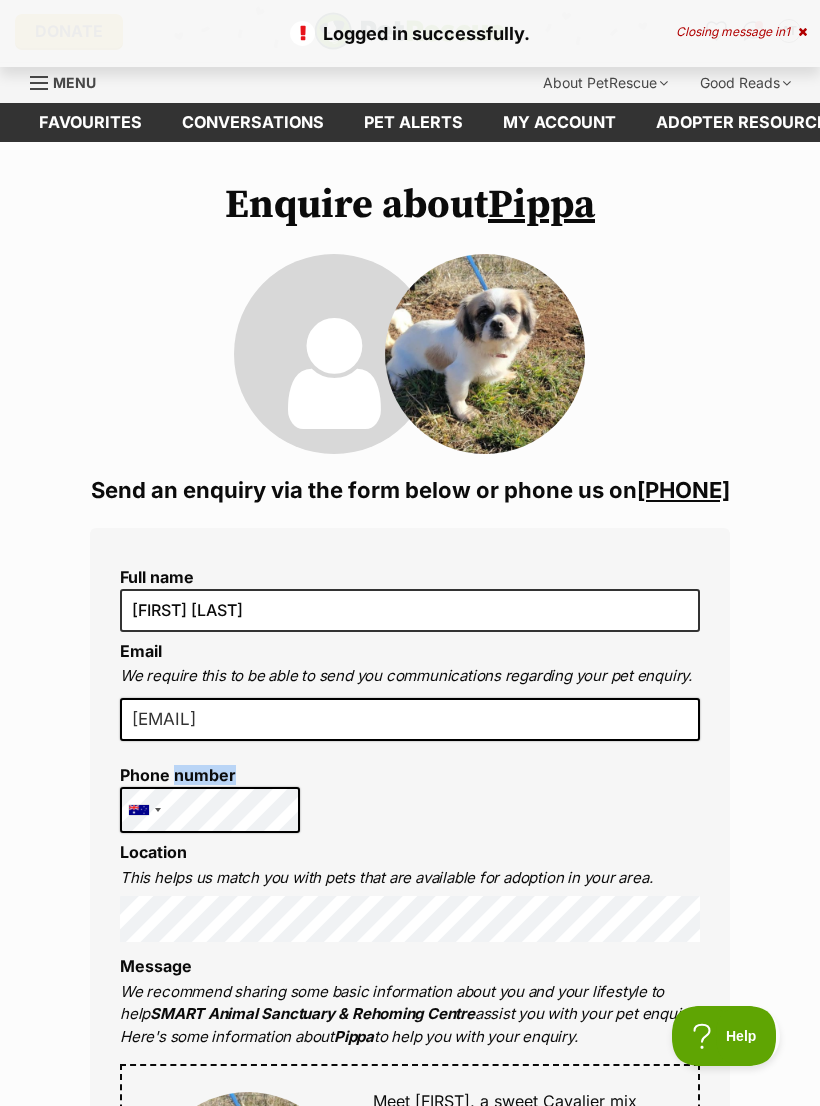 click on "Enquire about  Pippa
0428491492
Send an enquiry via the form below or phone us on
04284*****
Full name Anne Traynor
Email
We require this to be able to send you communications regarding your pet enquiry.
annetraynor@bigpond.com
Phone number United States +1 United Kingdom +44 Afghanistan (‫افغانستان‬‎) +93 Albania (Shqipëri) +355 Algeria (‫الجزائر‬‎) +213 American Samoa +1684 Andorra +376 Angola +244 Anguilla +1264 Antigua and Barbuda +1268 Argentina +54 Armenia (Հայաստան) +374 Aruba +297 Australia +61 Austria (Österreich) +43 Azerbaijan (Azərbaycan) +994 Bahamas +1242 Bahrain (‫البحرين‬‎) +973 Bangladesh (বাংলাদেশ) +880 Barbados +1246 Belarus (Беларусь) +375 Belgium (België) +32 Belize +501 Benin (Bénin) +229 Bermuda +1441 Bhutan (འབྲུག) +975 Bolivia +591 Bosnia and Herzegovina (Босна и Херцеговина) +387 Botswana +267 Brazil (Brasil) +55 +246 +1284 Brunei" at bounding box center (410, 1323) 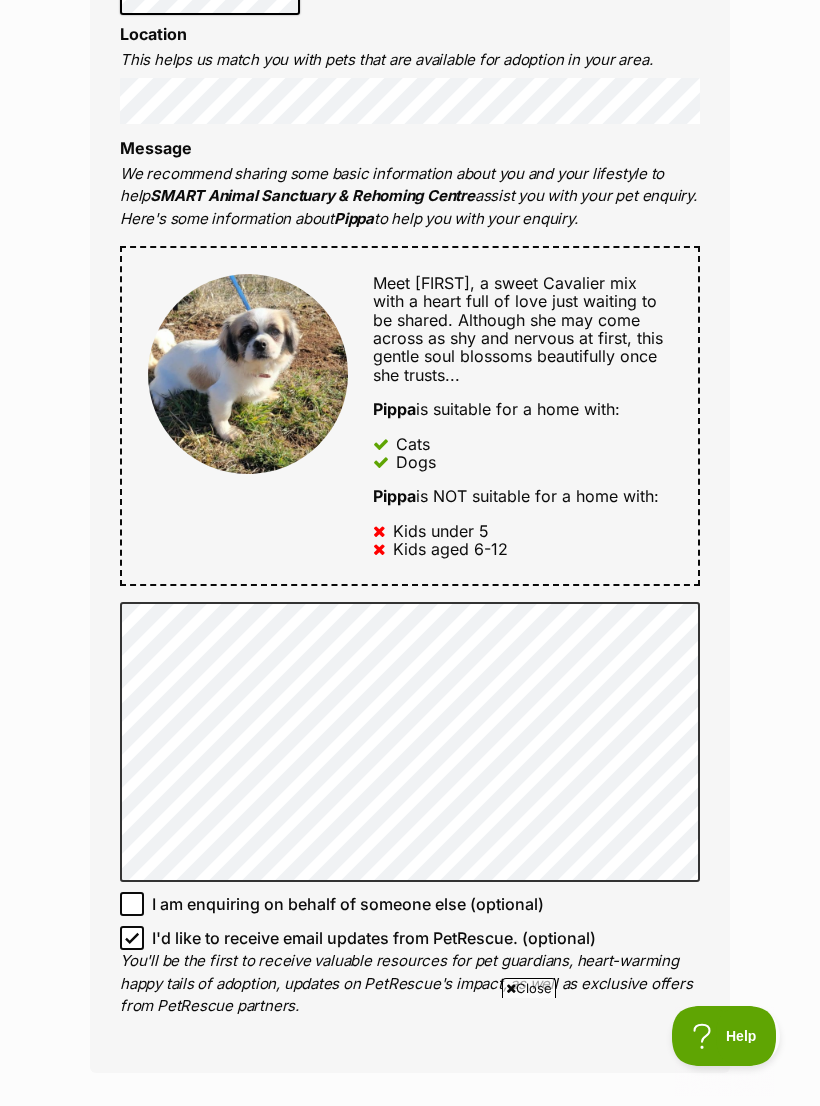 scroll, scrollTop: 0, scrollLeft: 0, axis: both 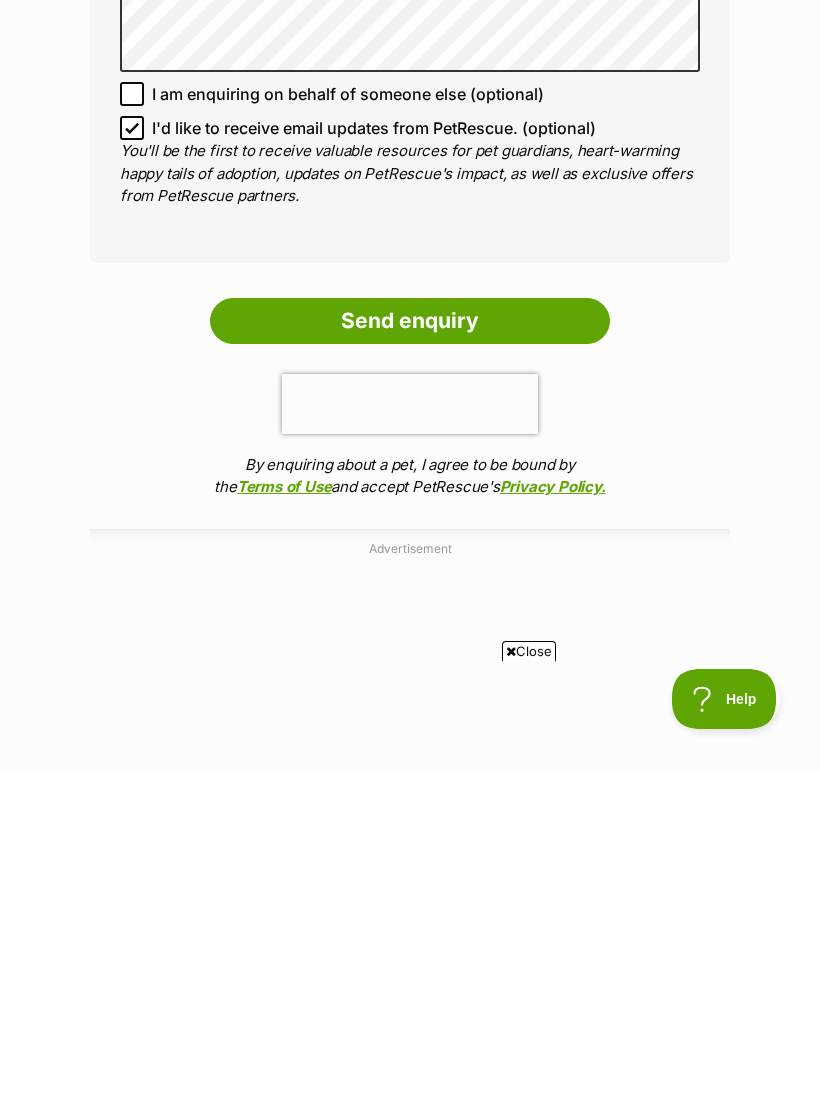 click on "Send enquiry" at bounding box center [410, 658] 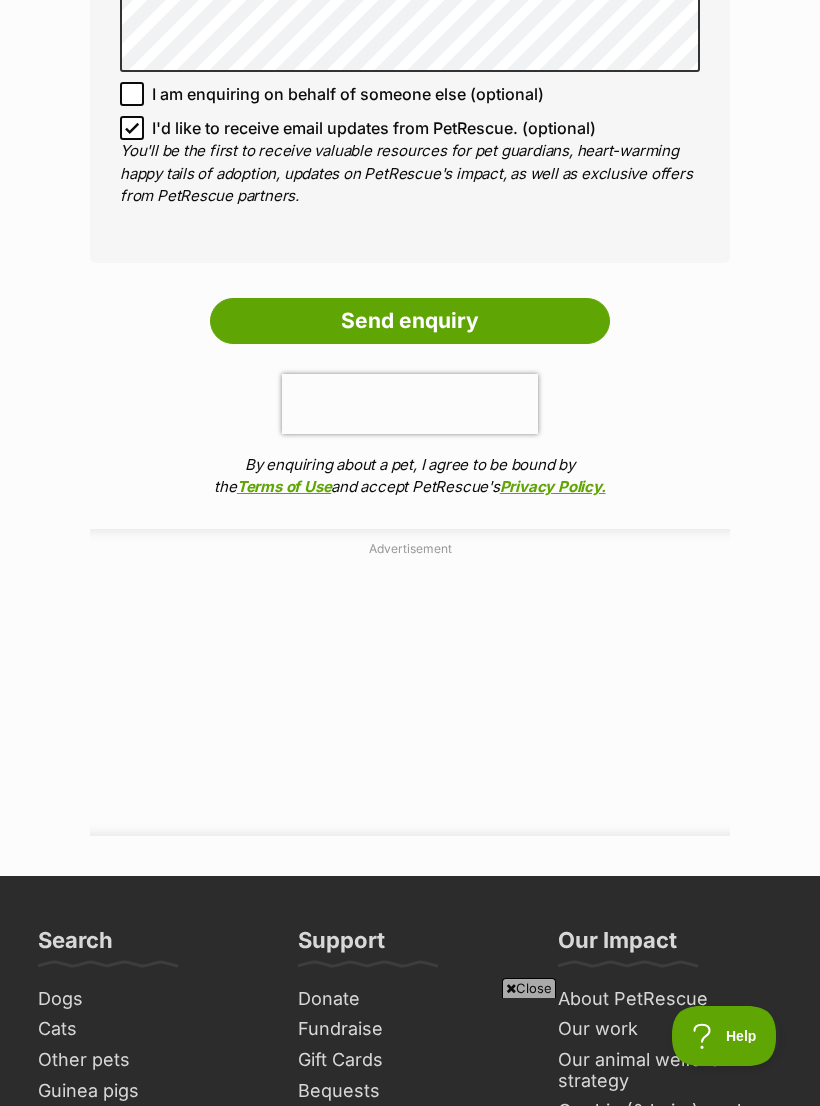 click on "Send enquiry" at bounding box center [410, 321] 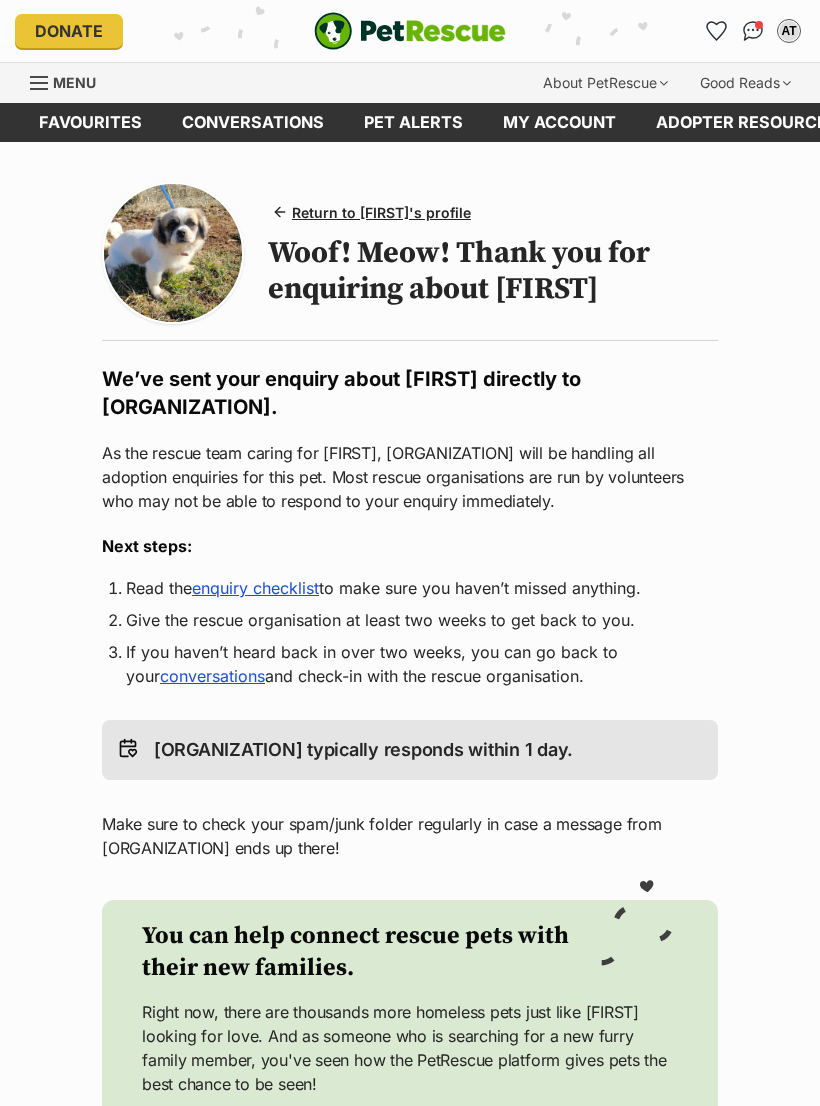 scroll, scrollTop: 0, scrollLeft: 0, axis: both 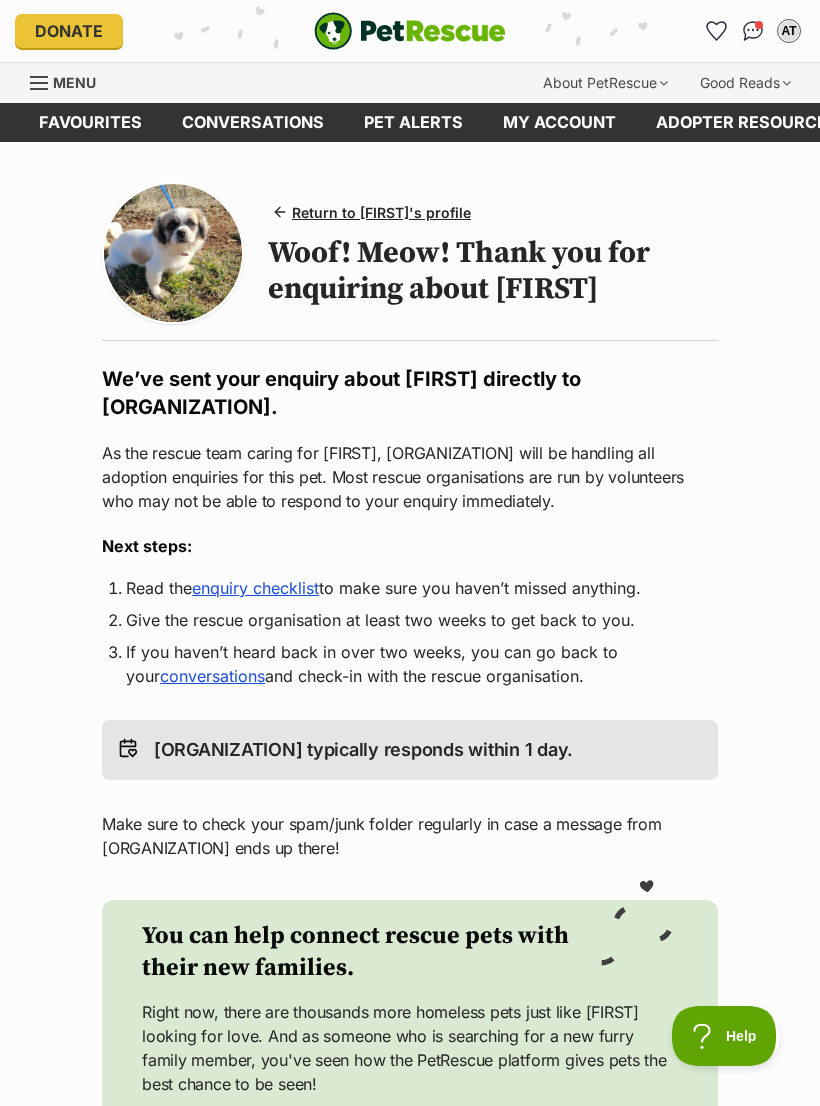 click on "enquiry checklist" at bounding box center [255, 588] 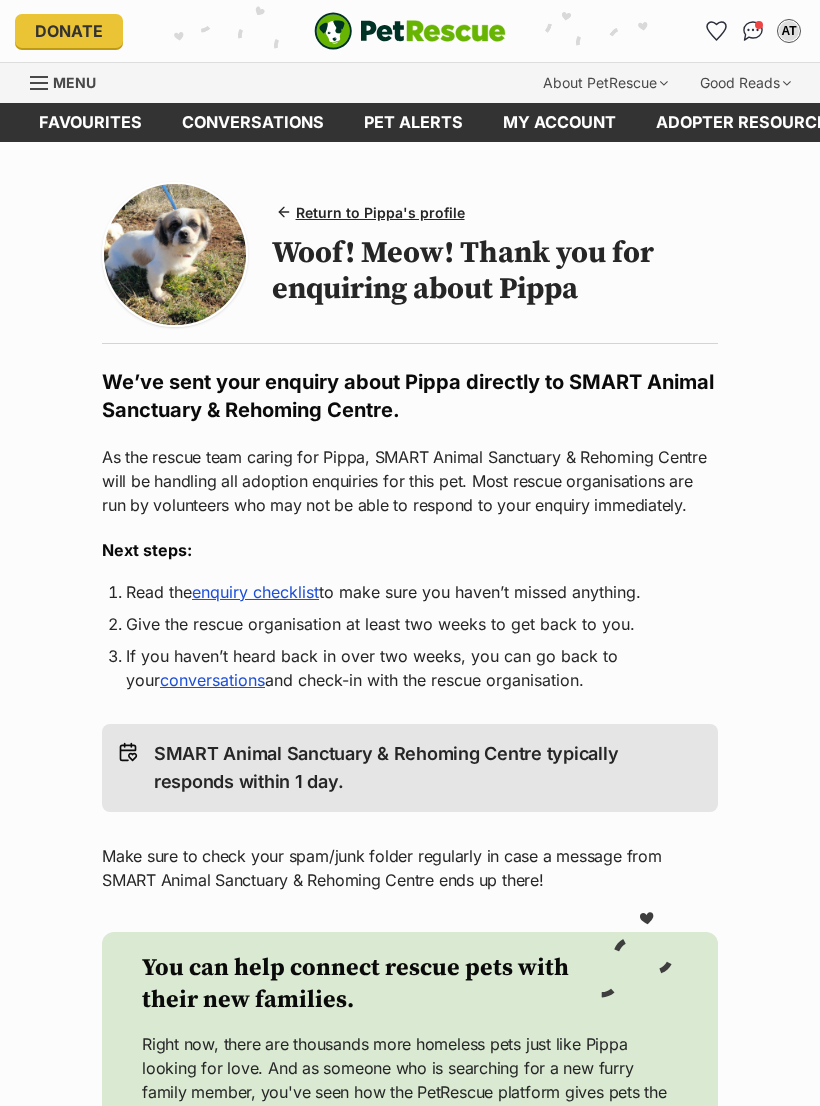 scroll, scrollTop: 0, scrollLeft: 0, axis: both 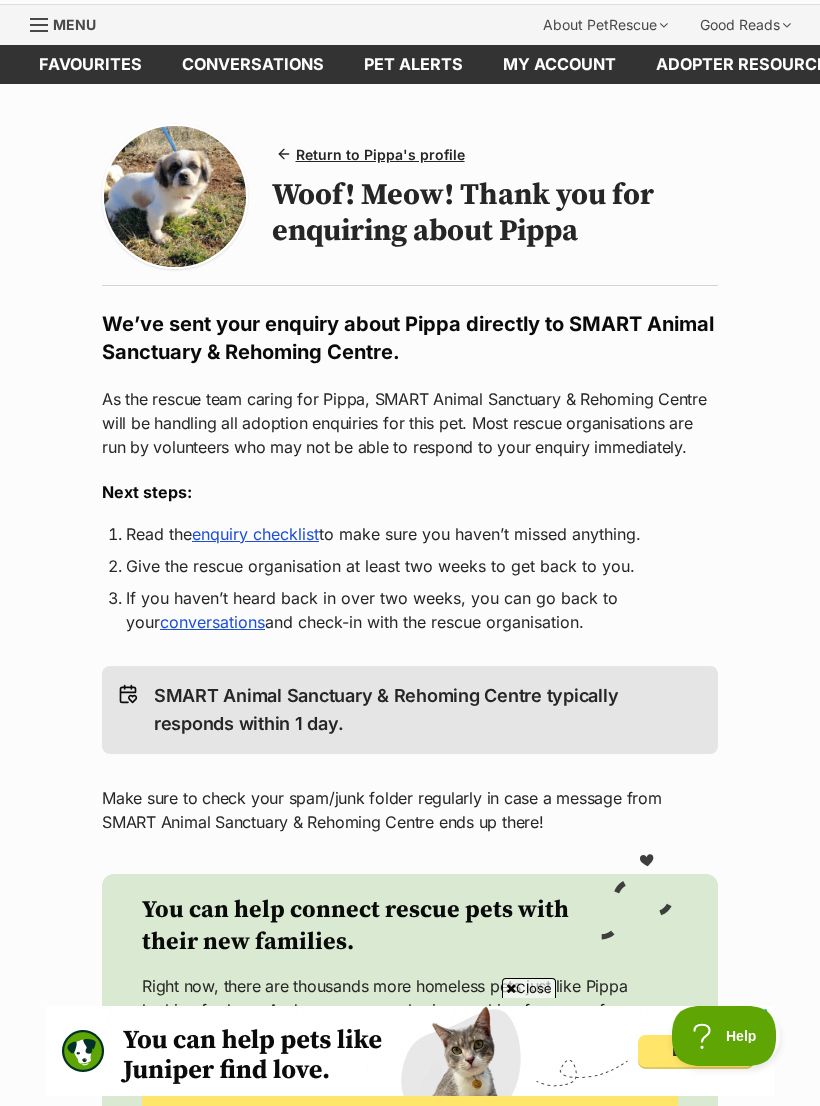 click on "enquiry checklist" at bounding box center [255, 534] 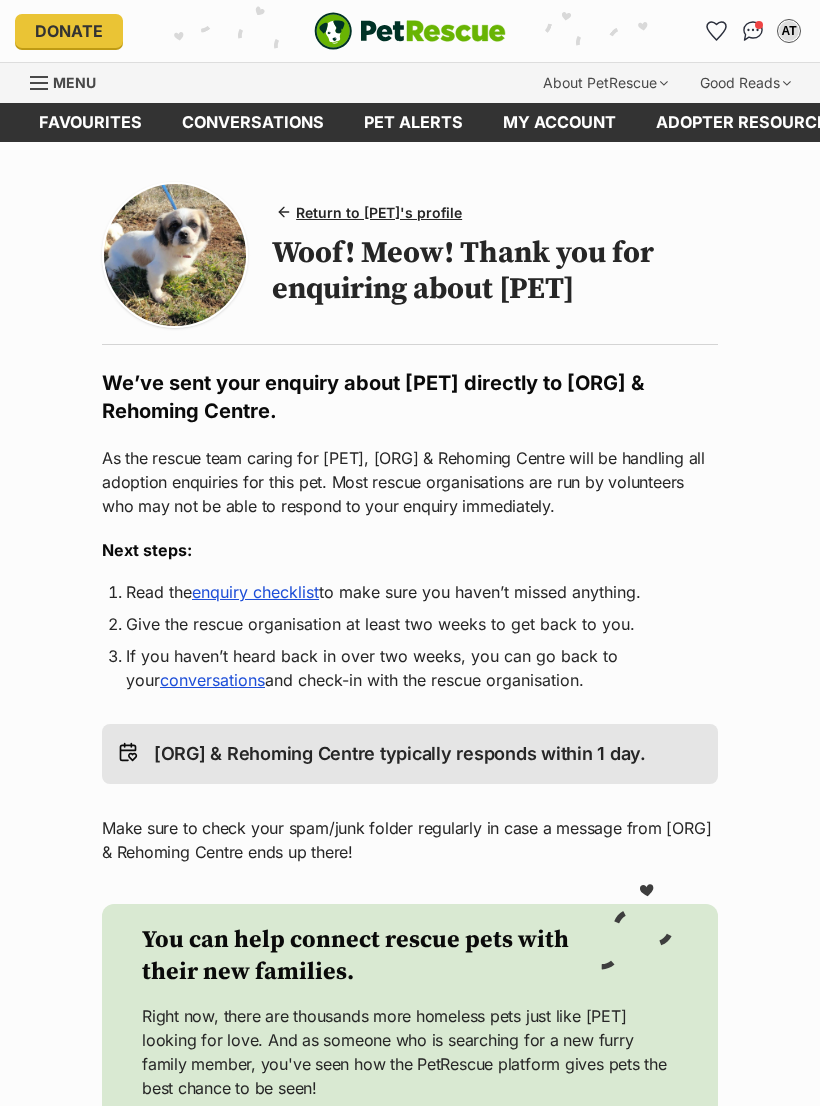 scroll, scrollTop: 58, scrollLeft: 0, axis: vertical 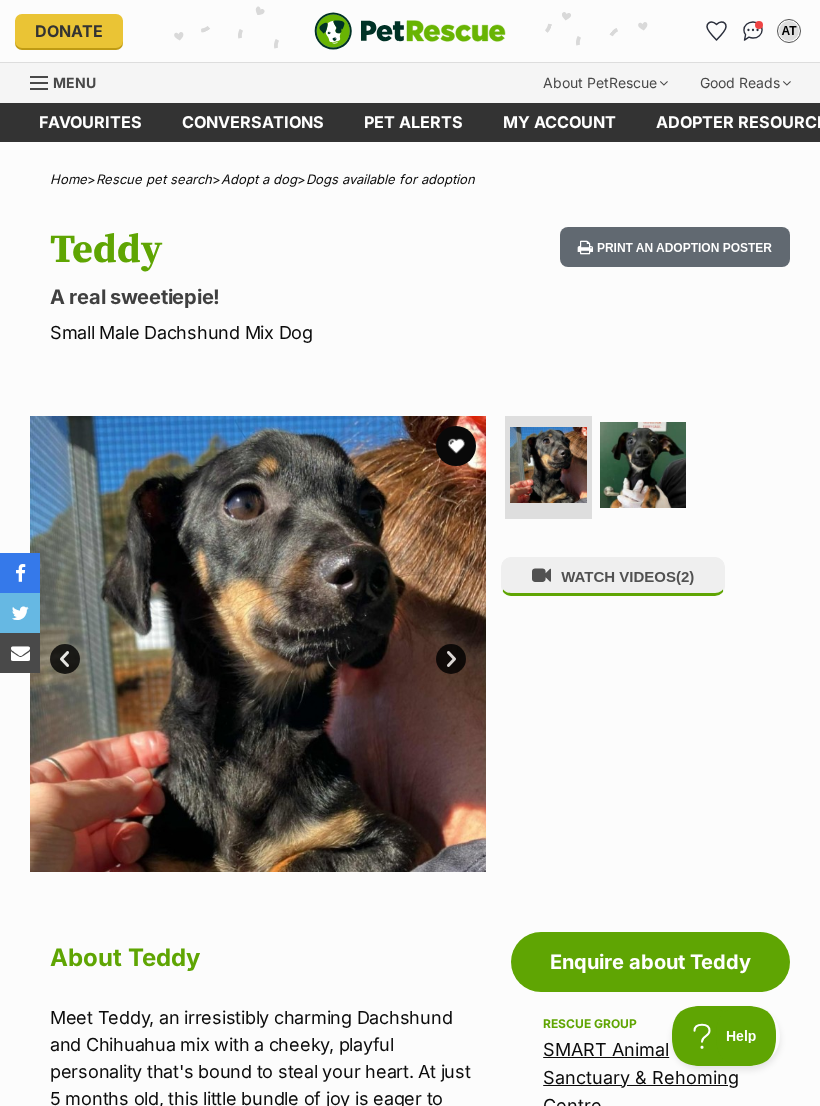 click on "WATCH VIDEOS
(2)" at bounding box center (613, 576) 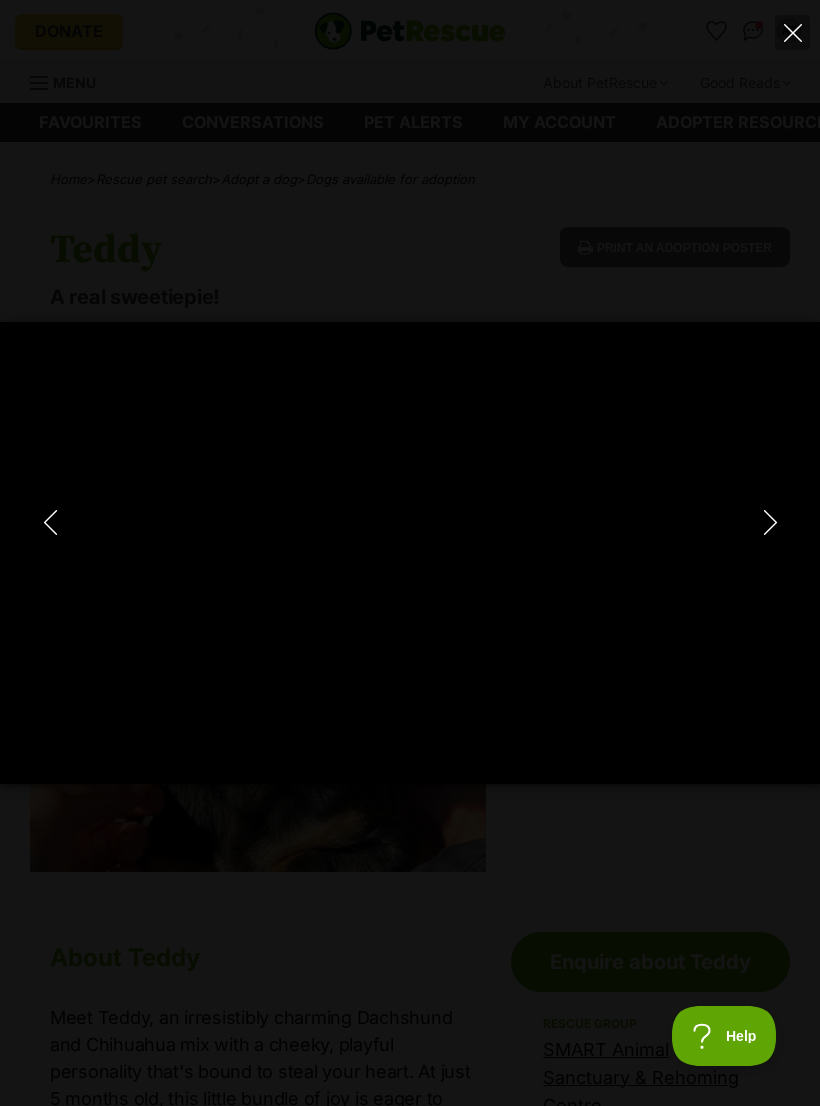 scroll, scrollTop: 0, scrollLeft: 0, axis: both 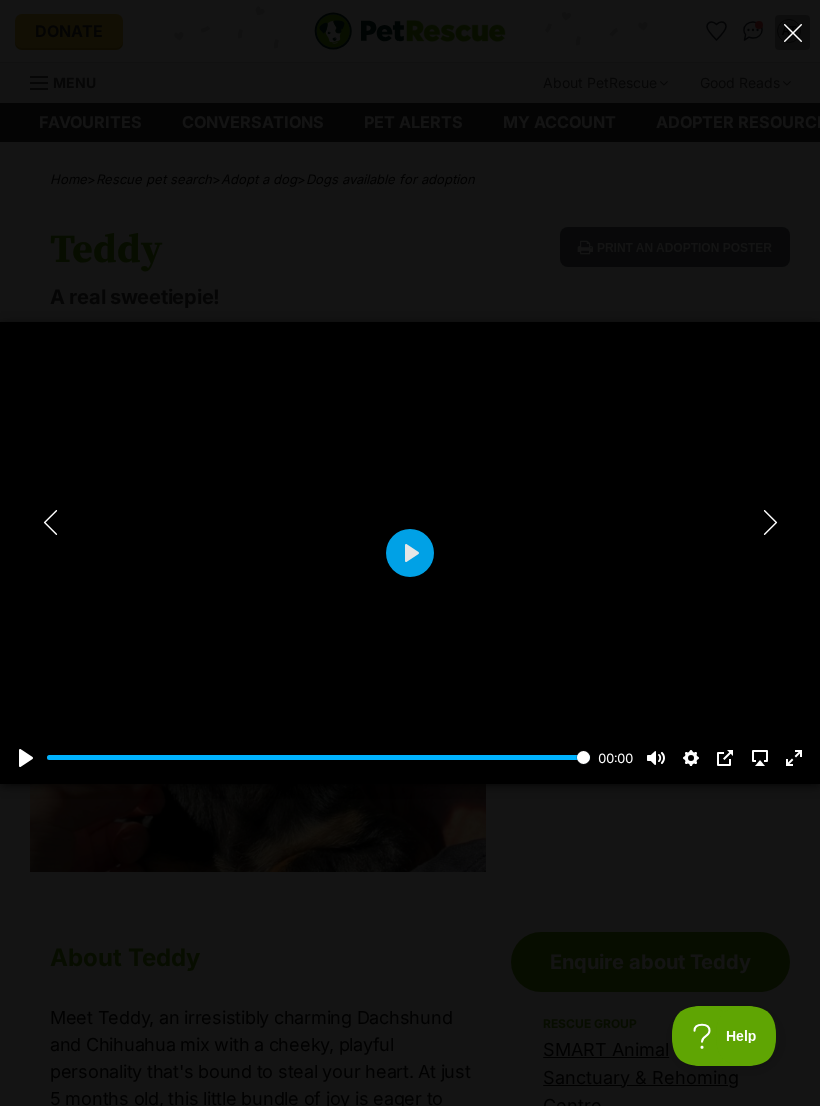 click 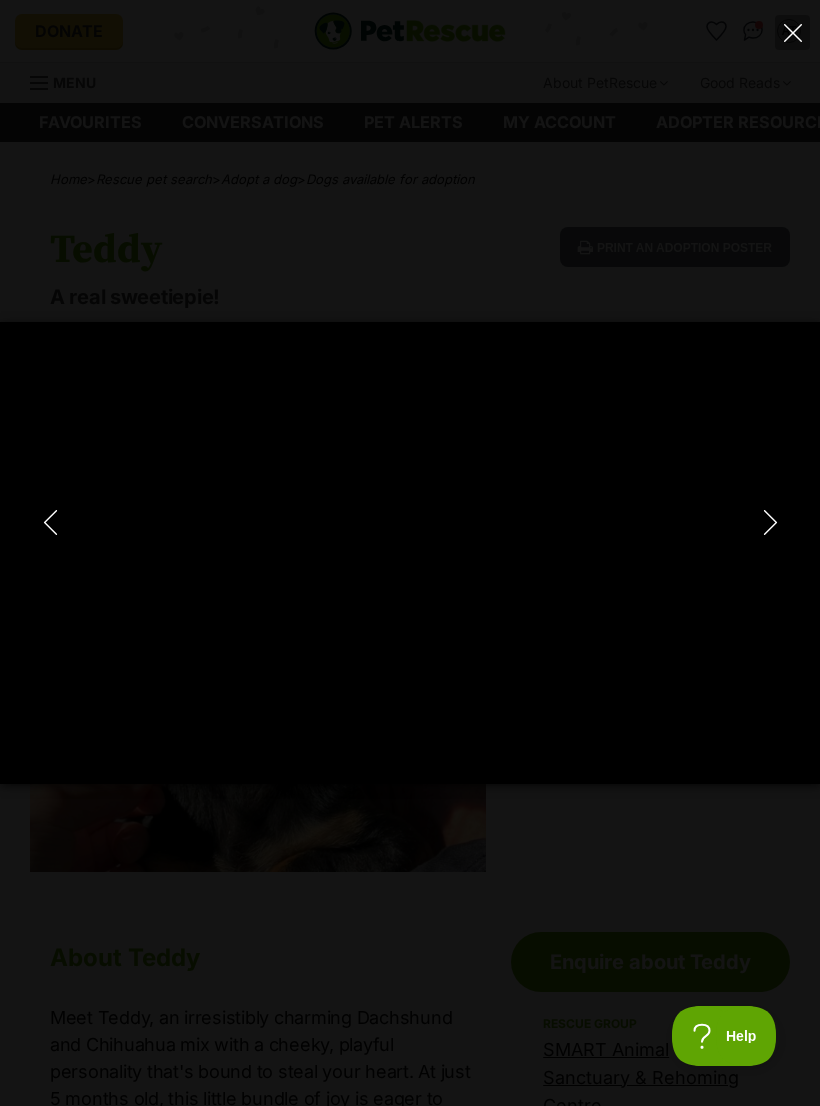 type on "100" 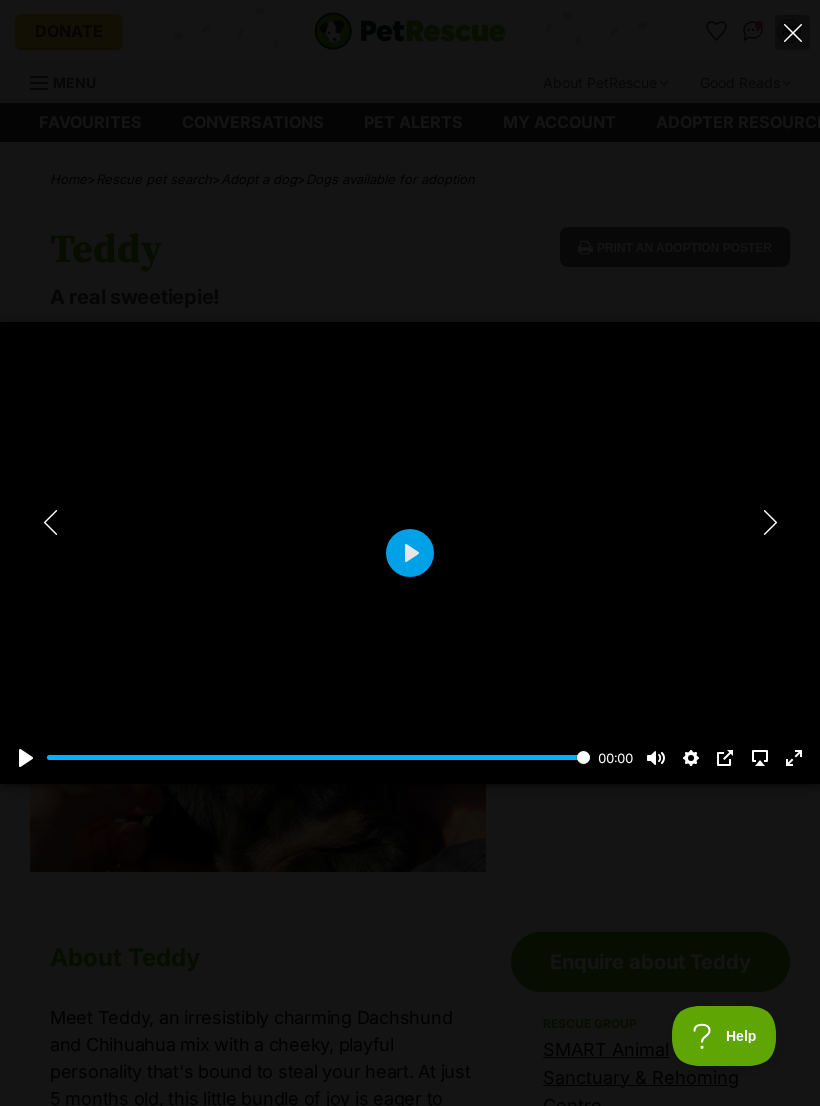 click at bounding box center [770, 523] 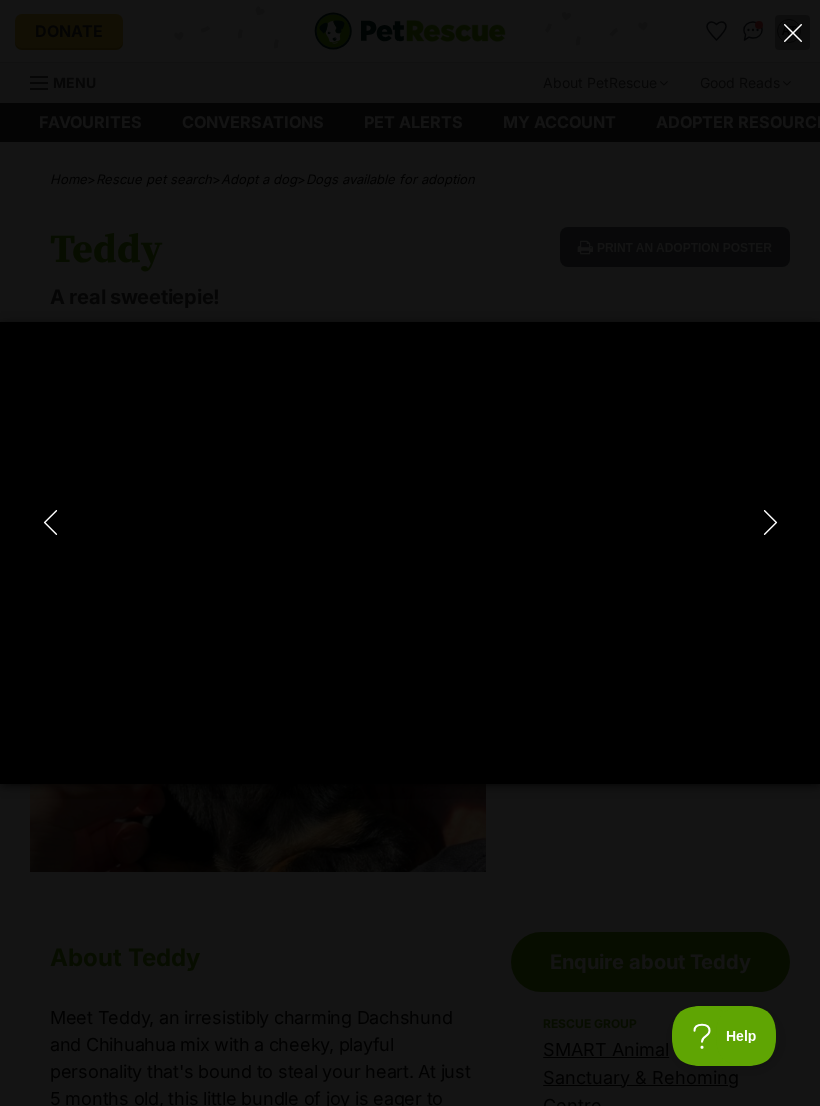 scroll, scrollTop: 0, scrollLeft: 0, axis: both 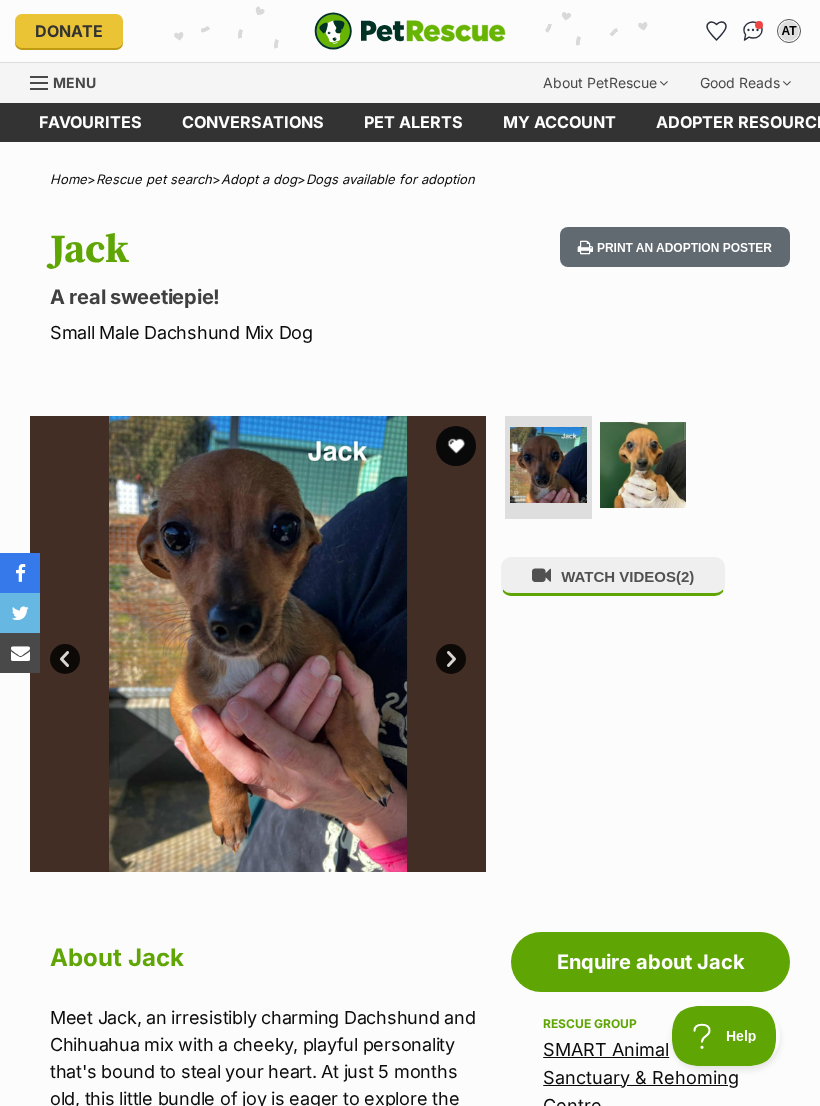 click at bounding box center [753, 31] 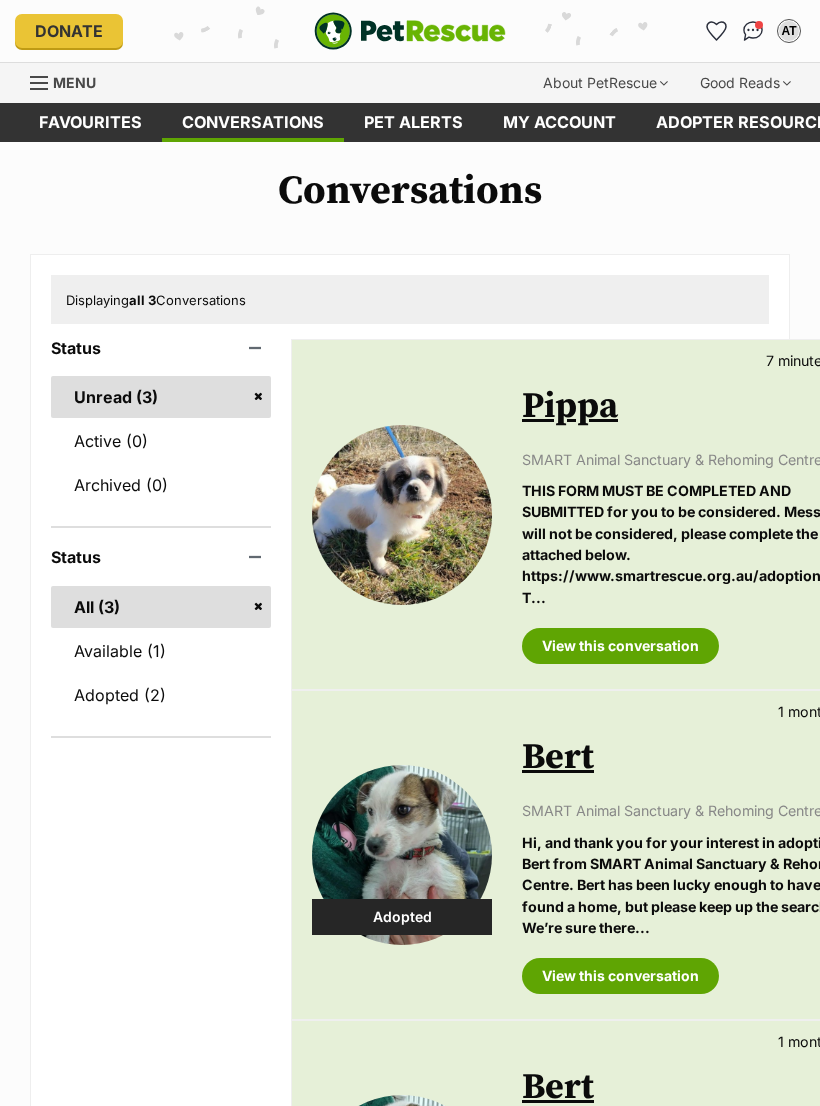 scroll, scrollTop: 0, scrollLeft: 0, axis: both 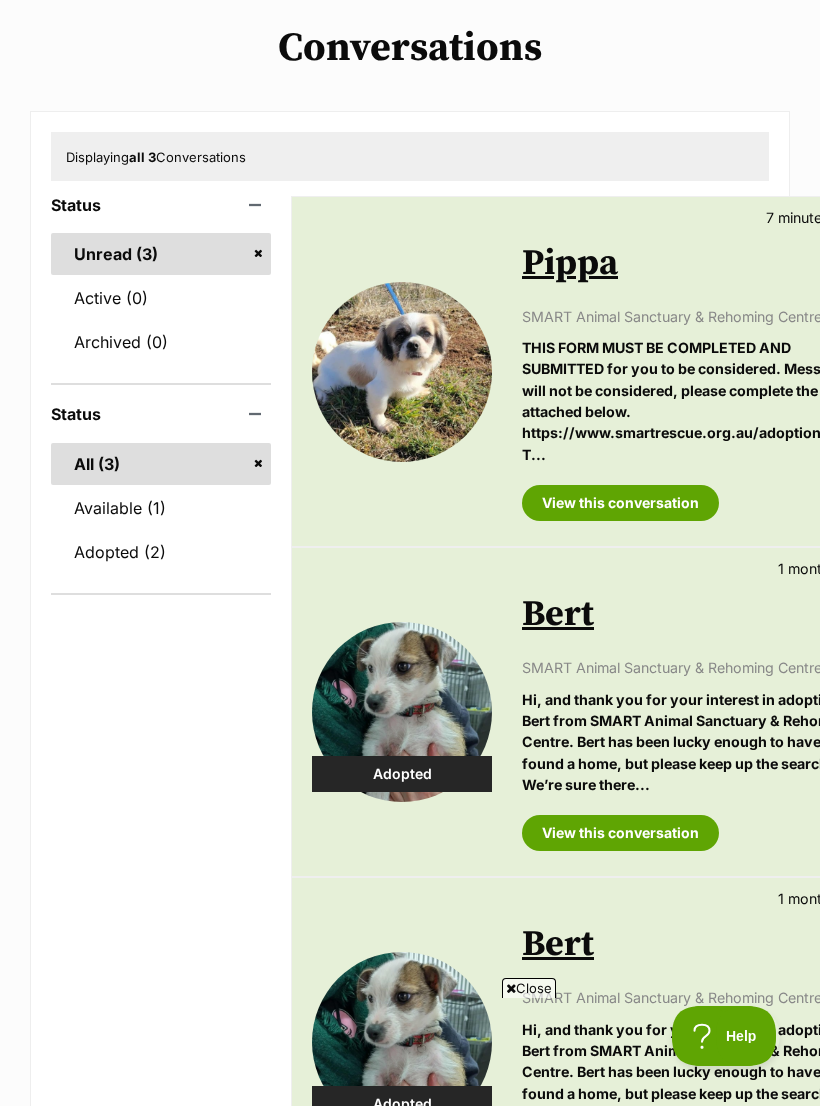 click on "View this conversation" at bounding box center (620, 503) 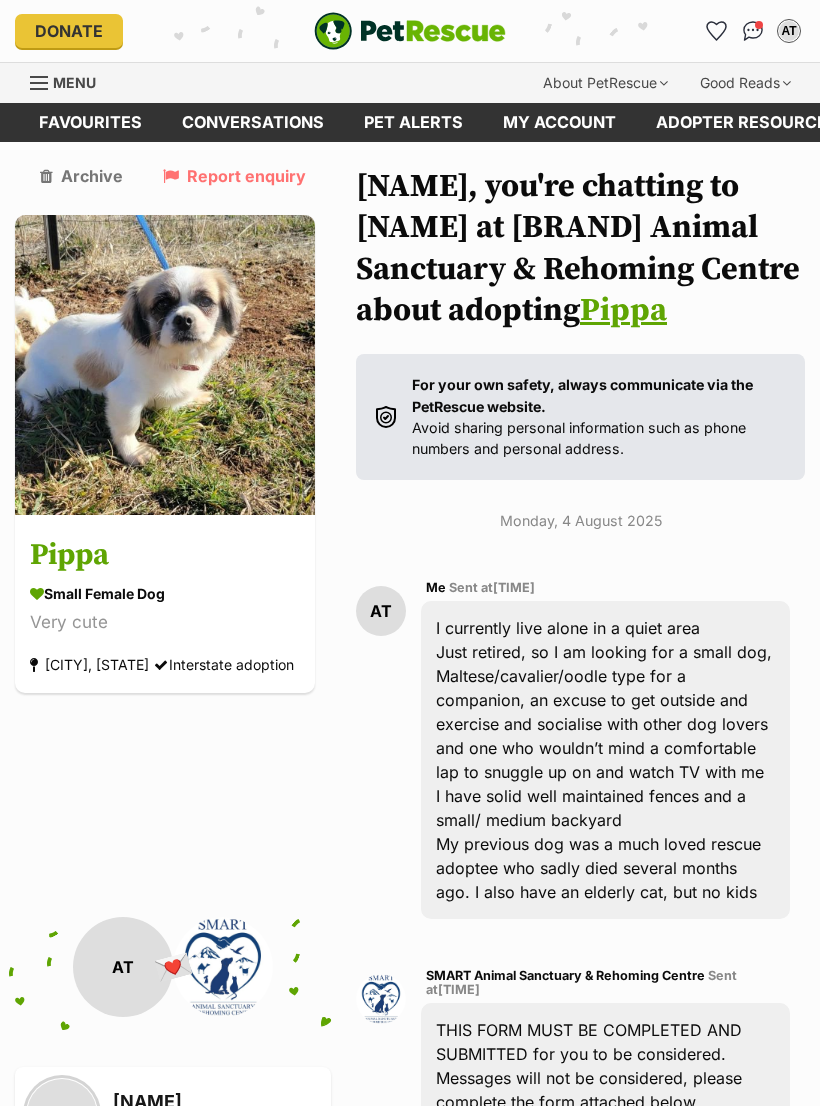 scroll, scrollTop: 0, scrollLeft: 0, axis: both 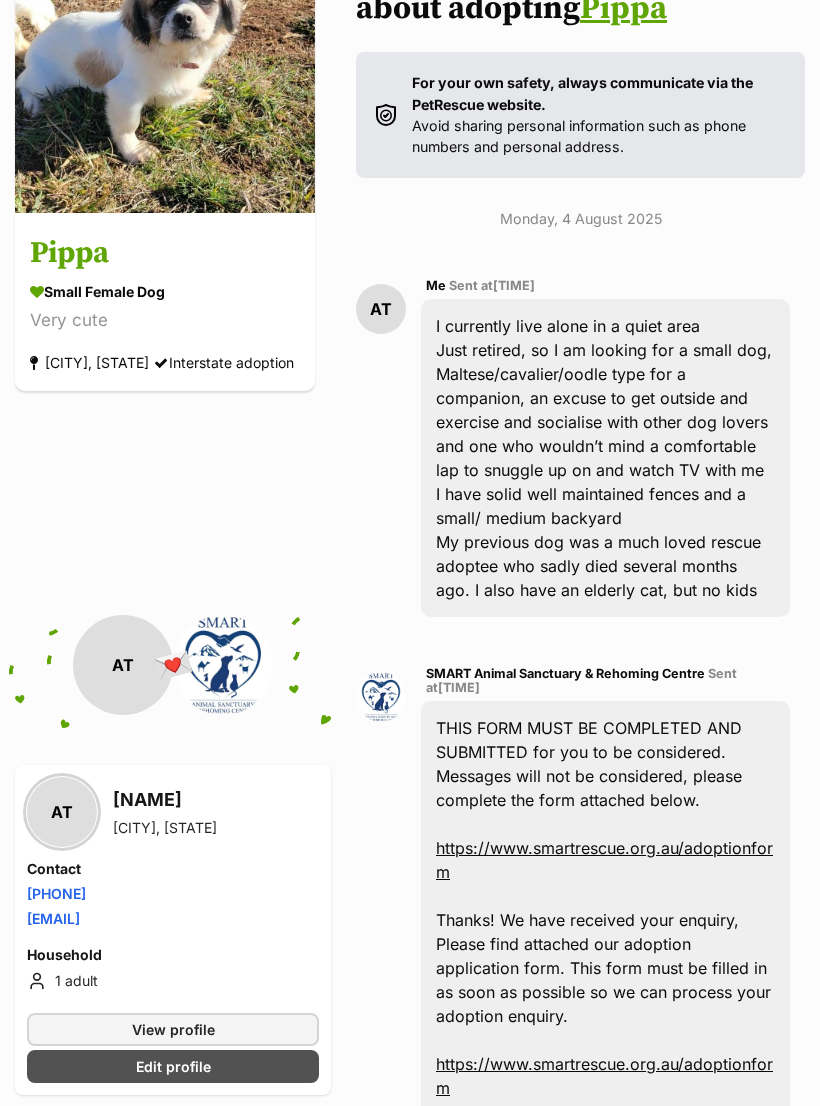 click on "https://www.smartrescue.org.au/adoptionform" at bounding box center (604, 860) 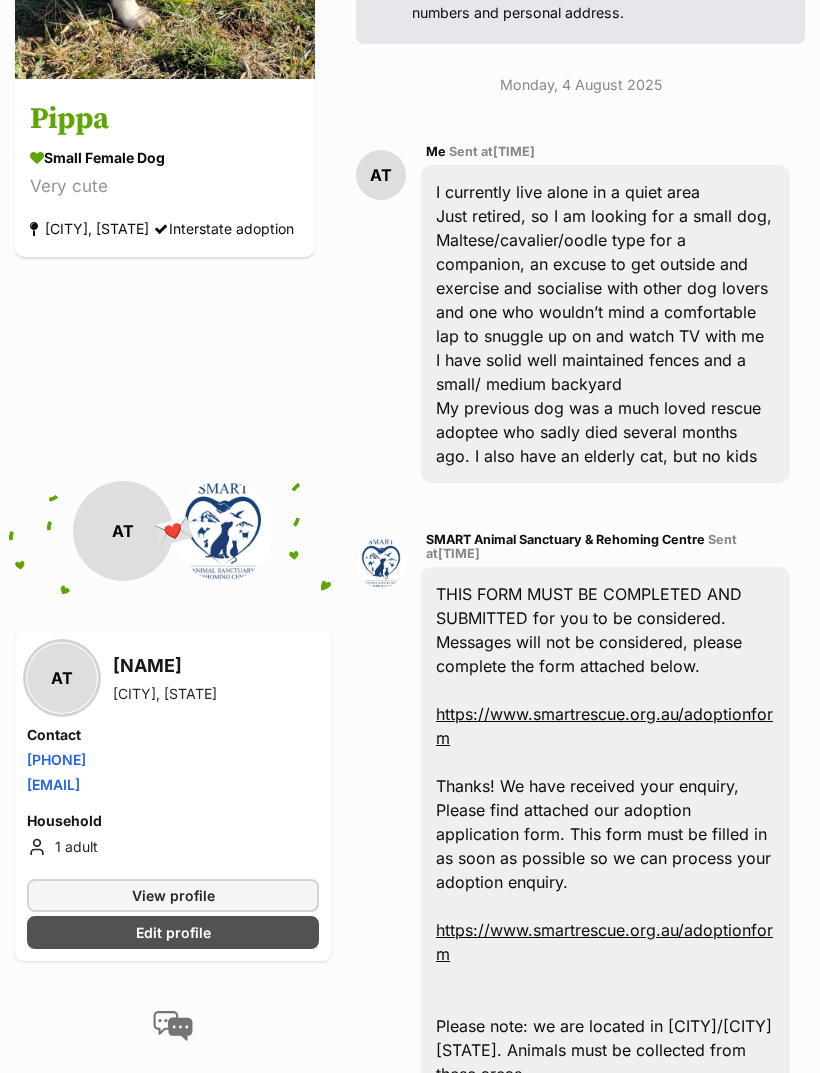 scroll, scrollTop: 426, scrollLeft: 0, axis: vertical 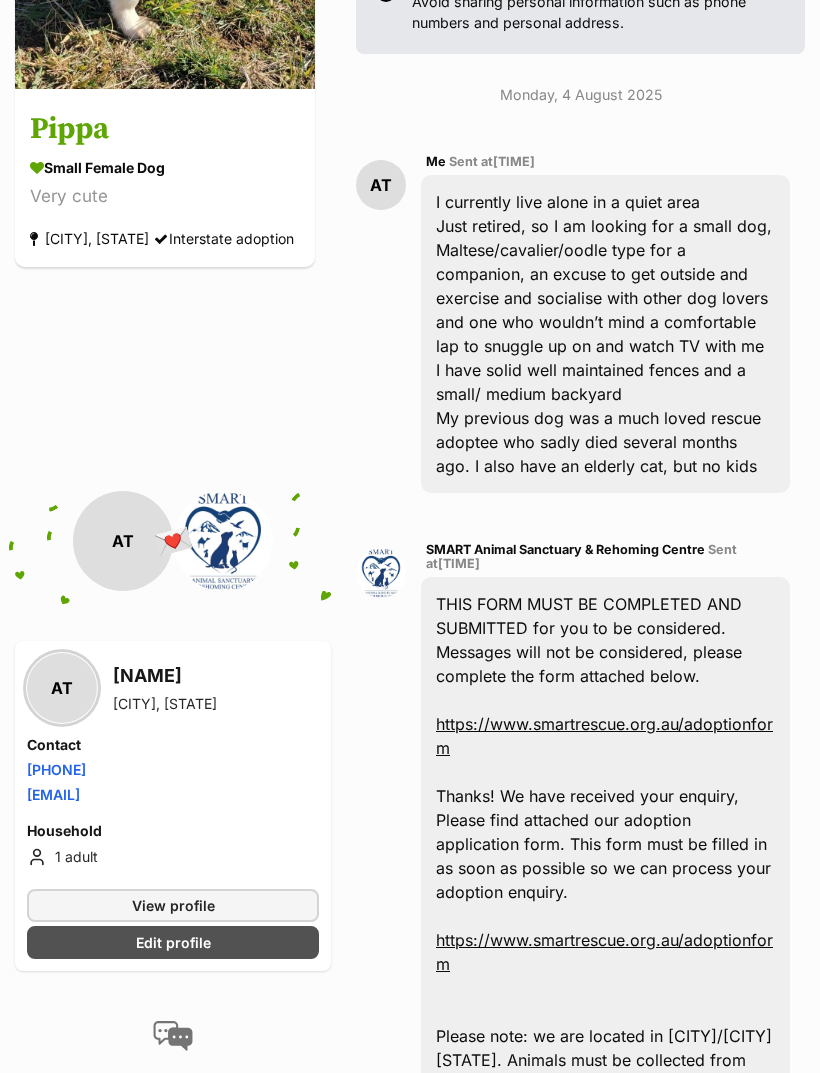 click on "View profile" at bounding box center (173, 905) 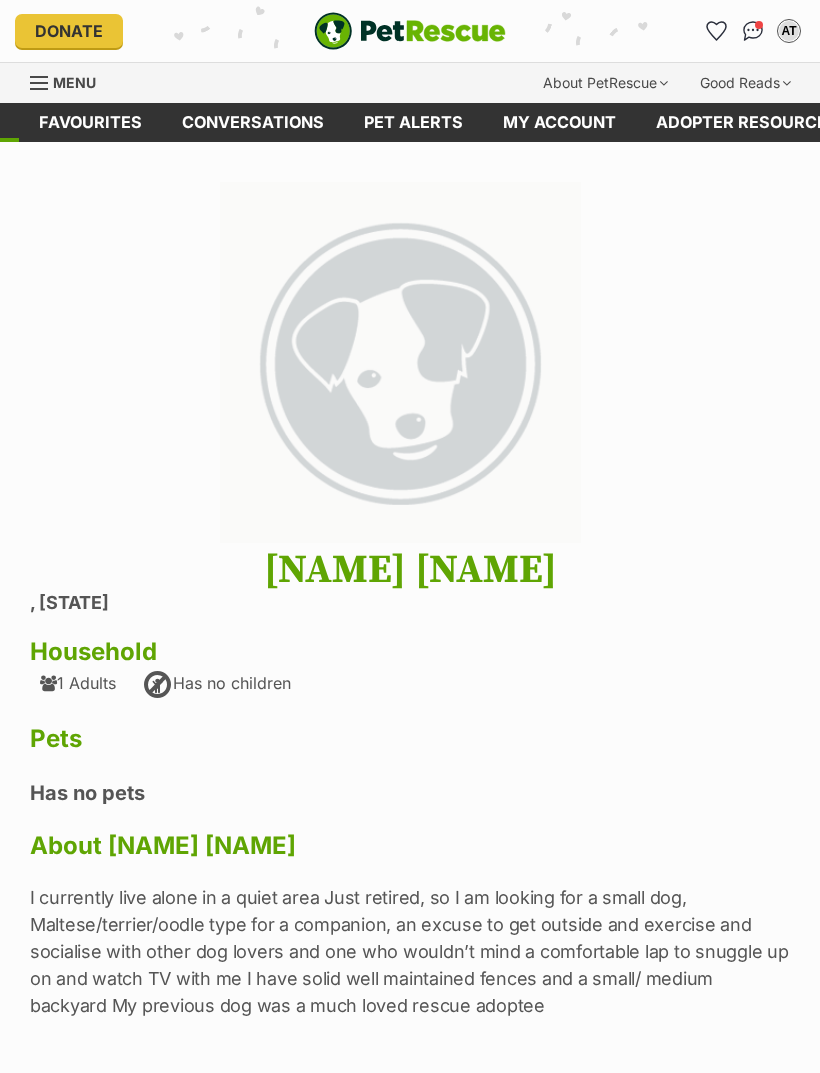 scroll, scrollTop: 0, scrollLeft: 0, axis: both 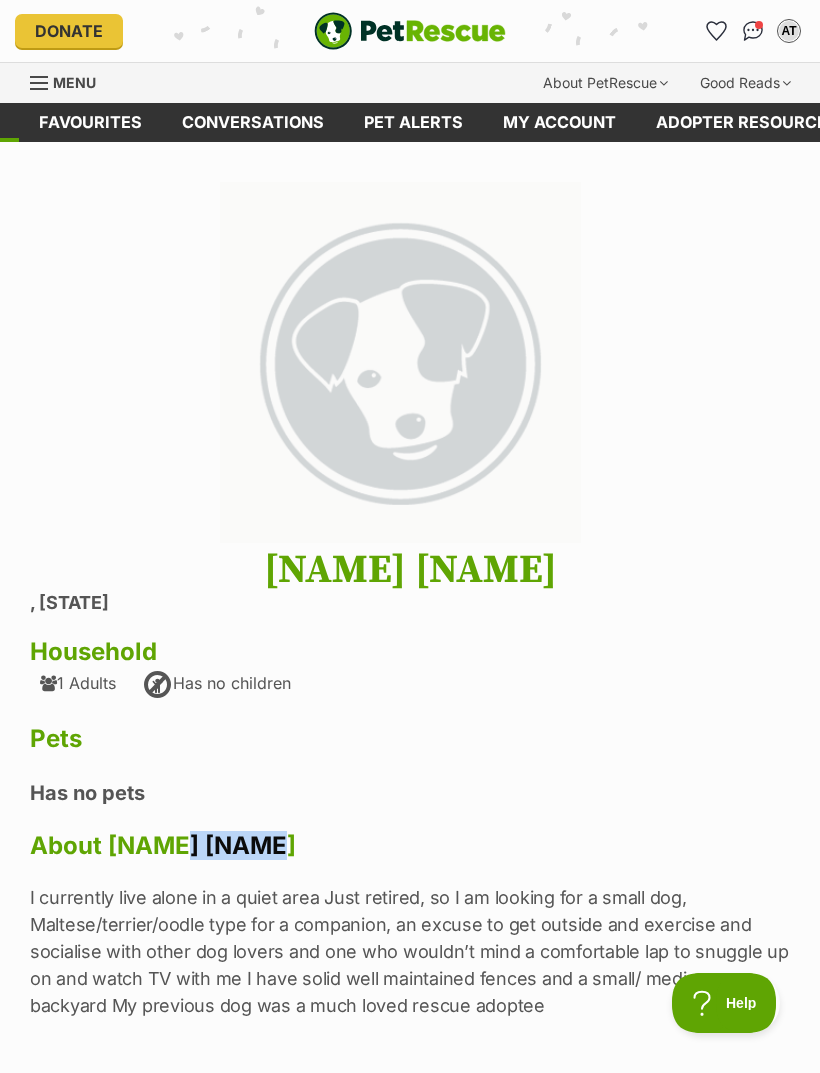 click at bounding box center (753, 31) 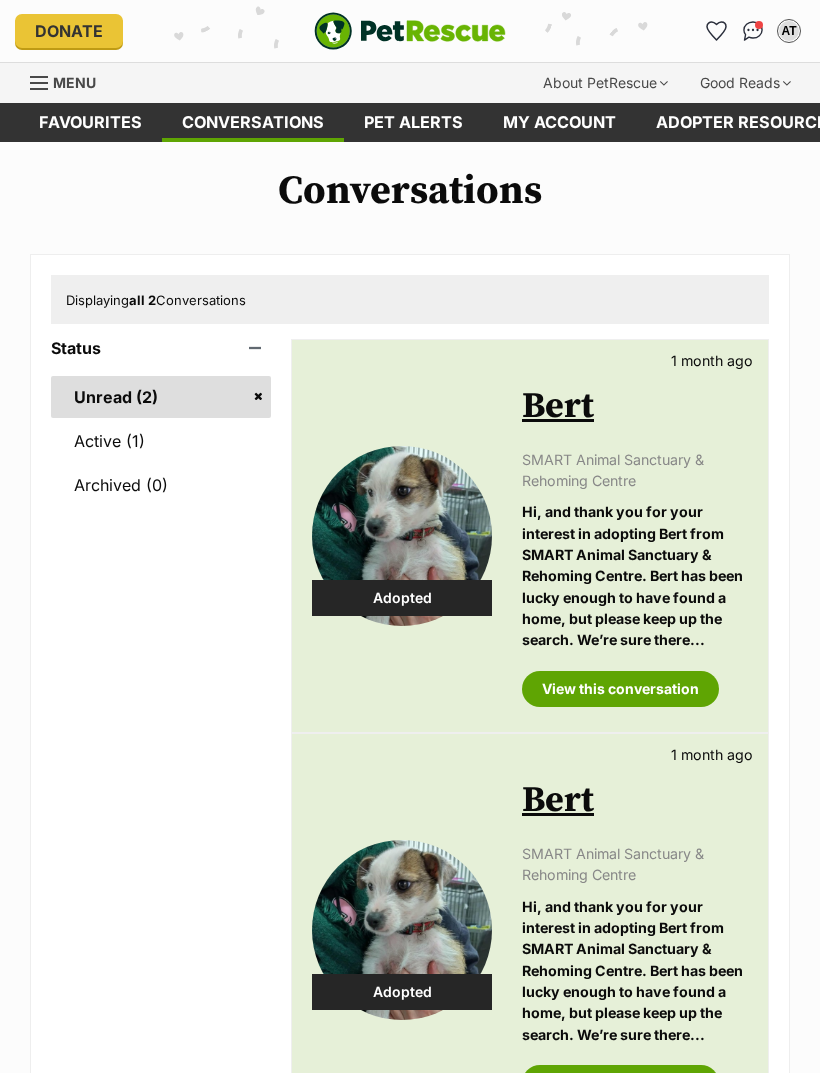 scroll, scrollTop: 0, scrollLeft: 0, axis: both 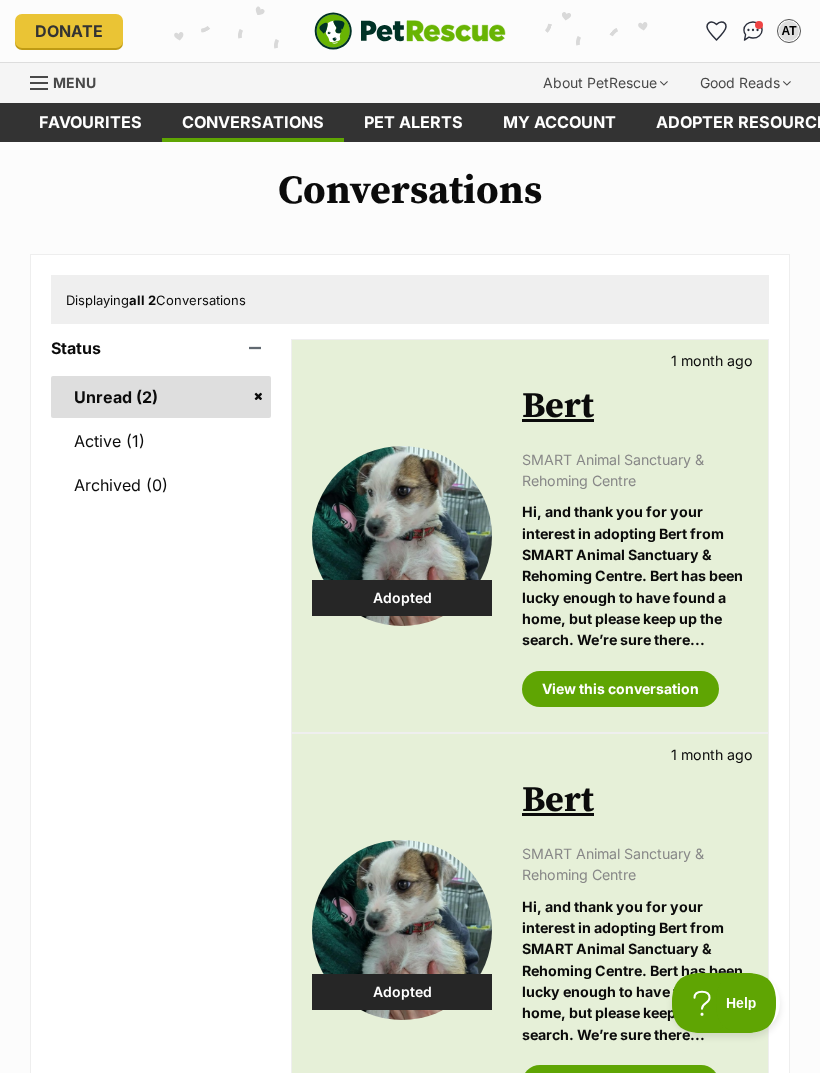 click on "Active (1)" at bounding box center [161, 441] 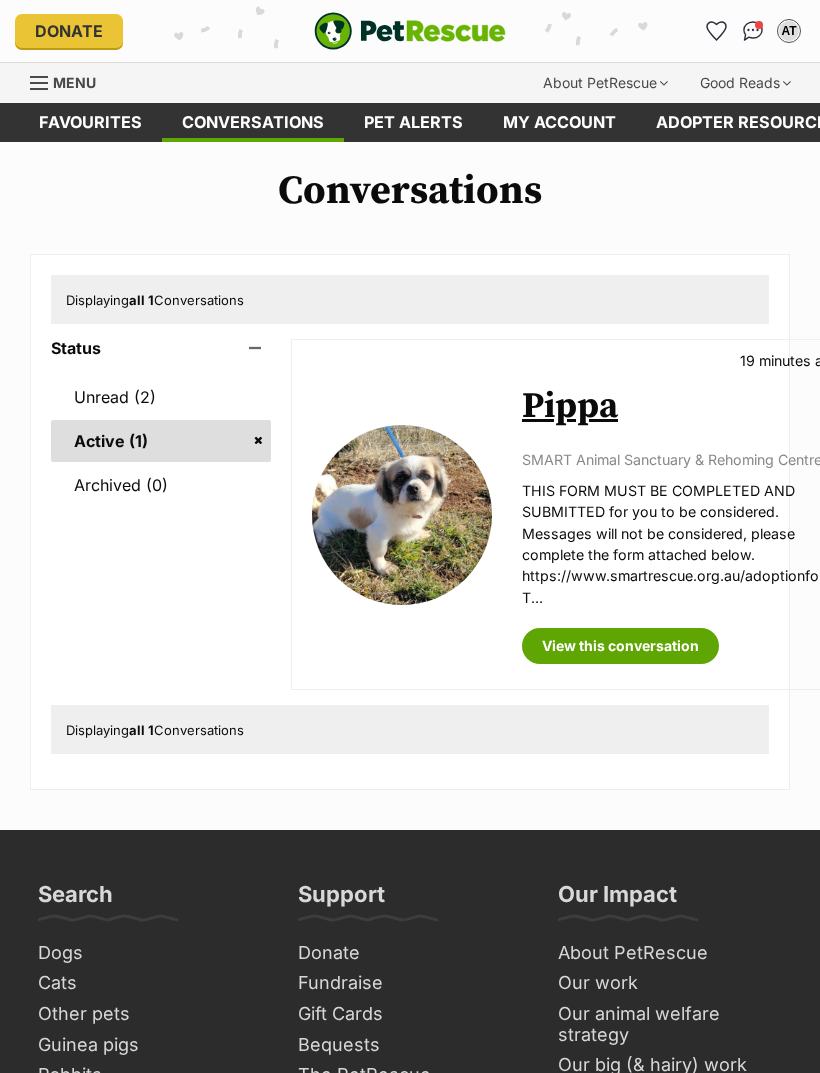 scroll, scrollTop: 0, scrollLeft: 0, axis: both 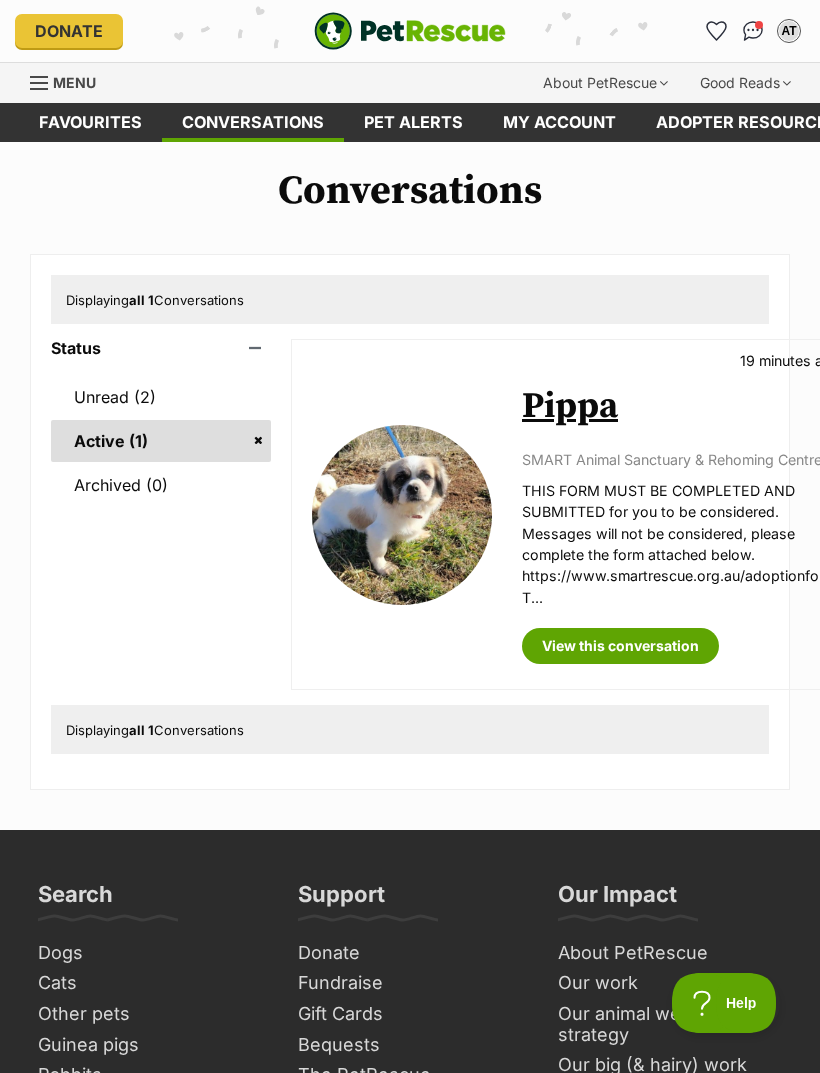 click on "Displaying  all 1  Conversations" at bounding box center (155, 730) 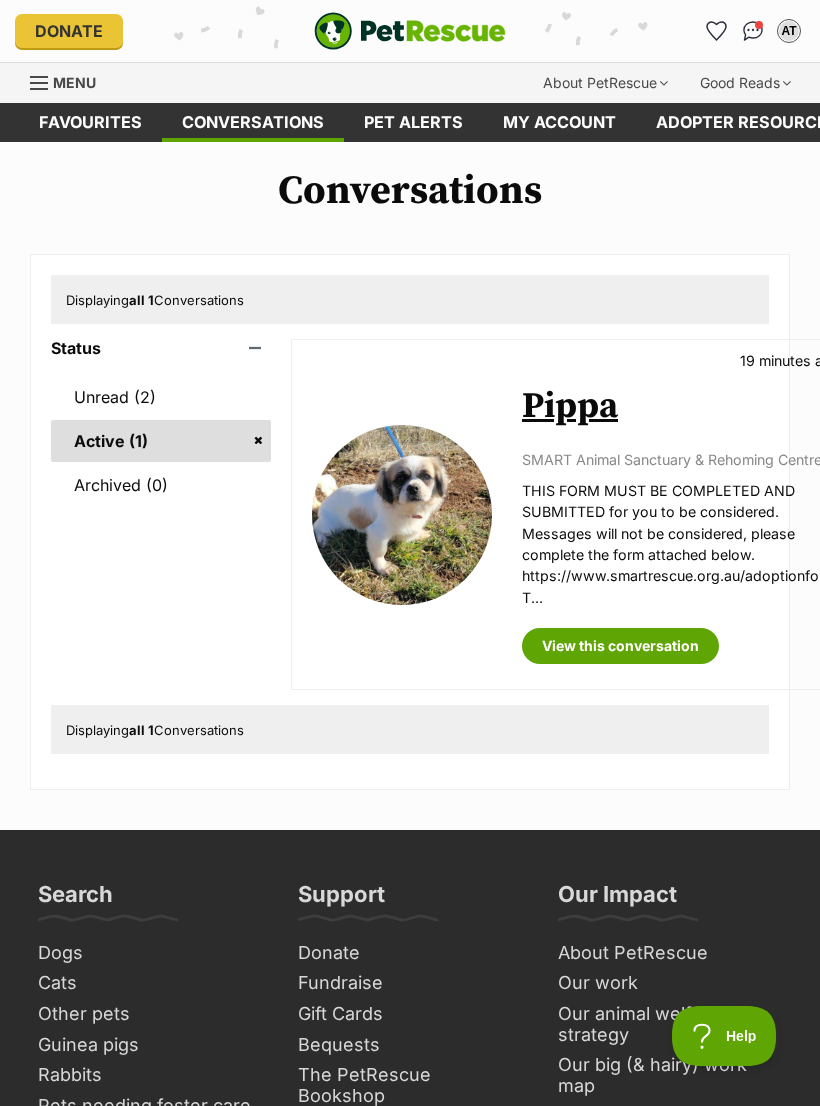 scroll, scrollTop: 0, scrollLeft: 0, axis: both 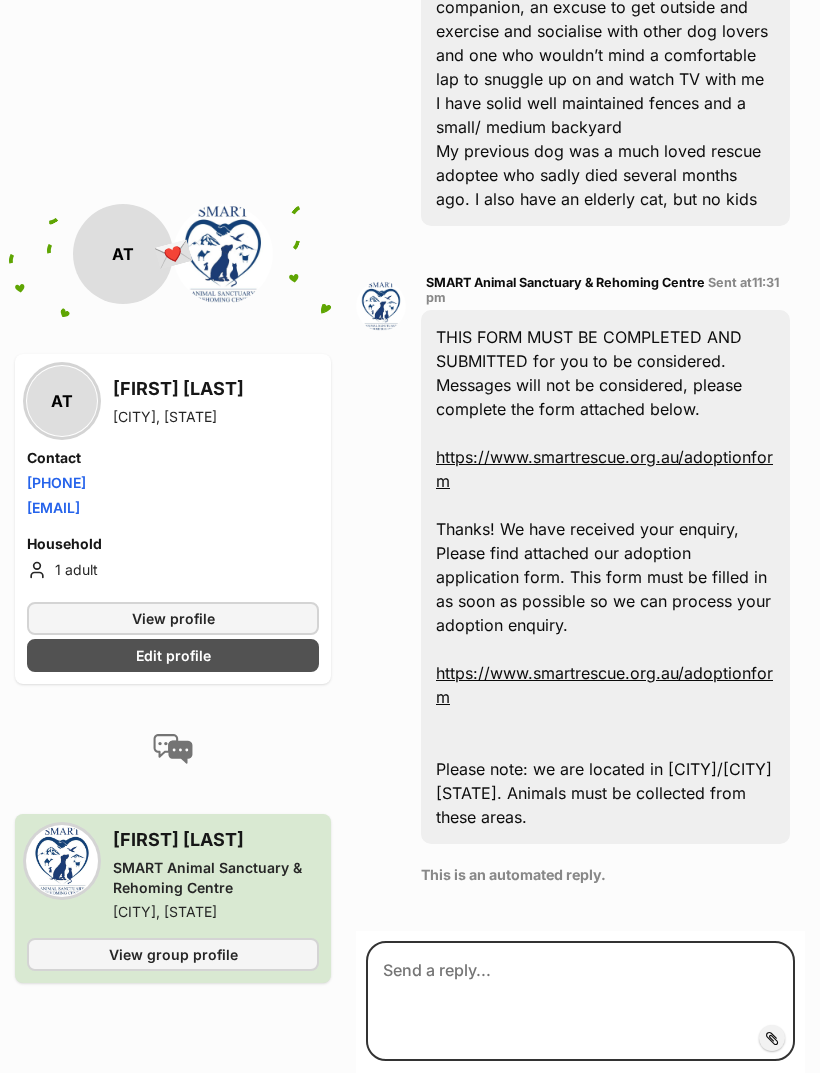 click on "https://www.smartrescue.org.au/adoptionform" at bounding box center (604, 686) 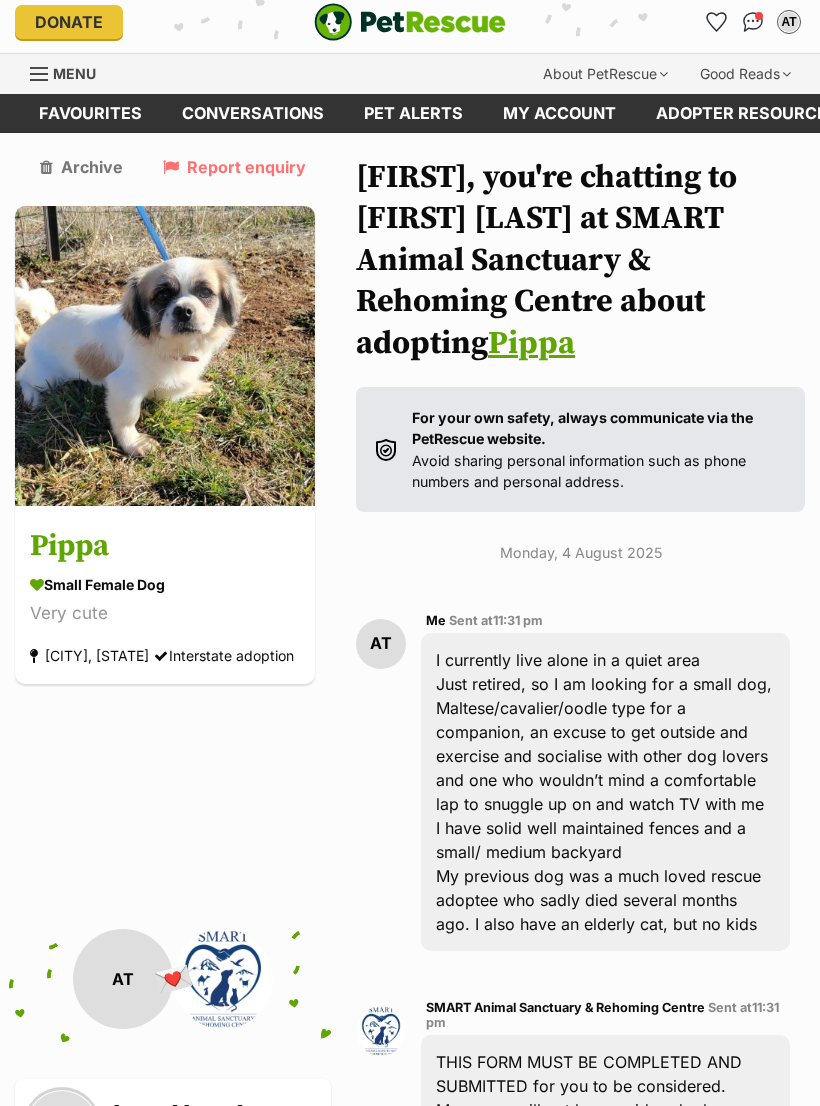 scroll, scrollTop: 0, scrollLeft: 0, axis: both 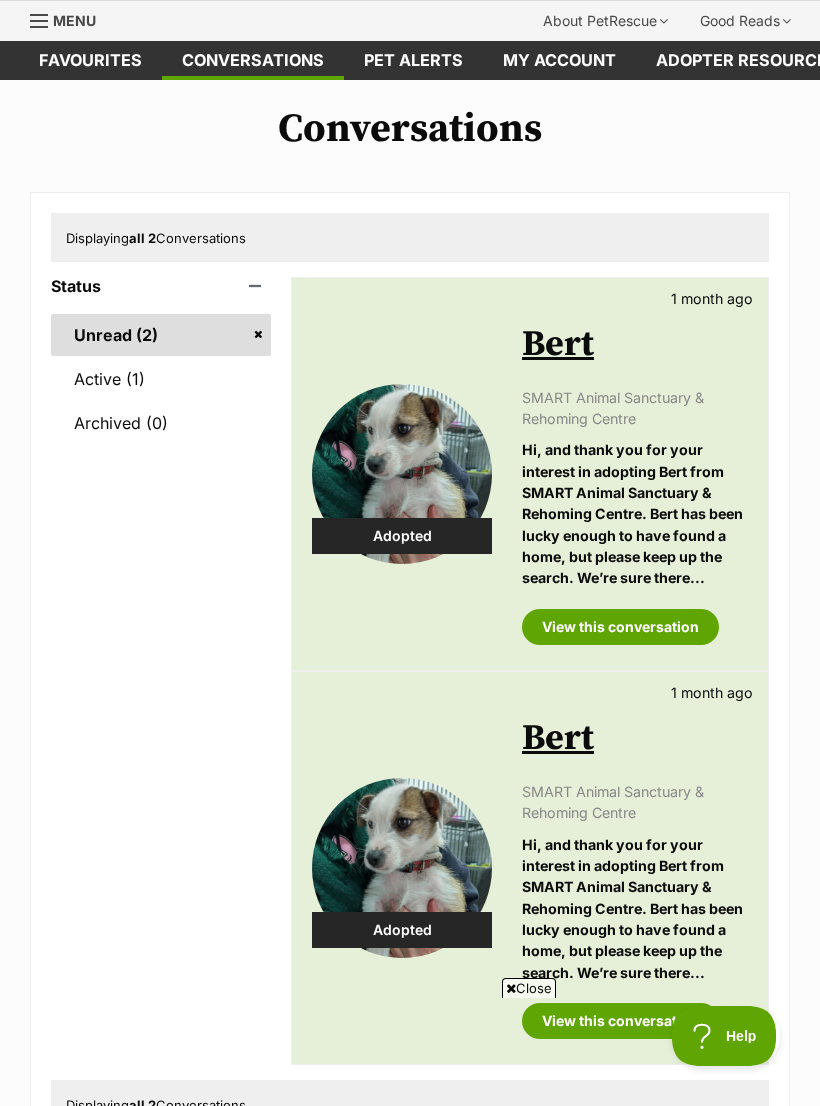 click on "Active (1)" at bounding box center [161, 379] 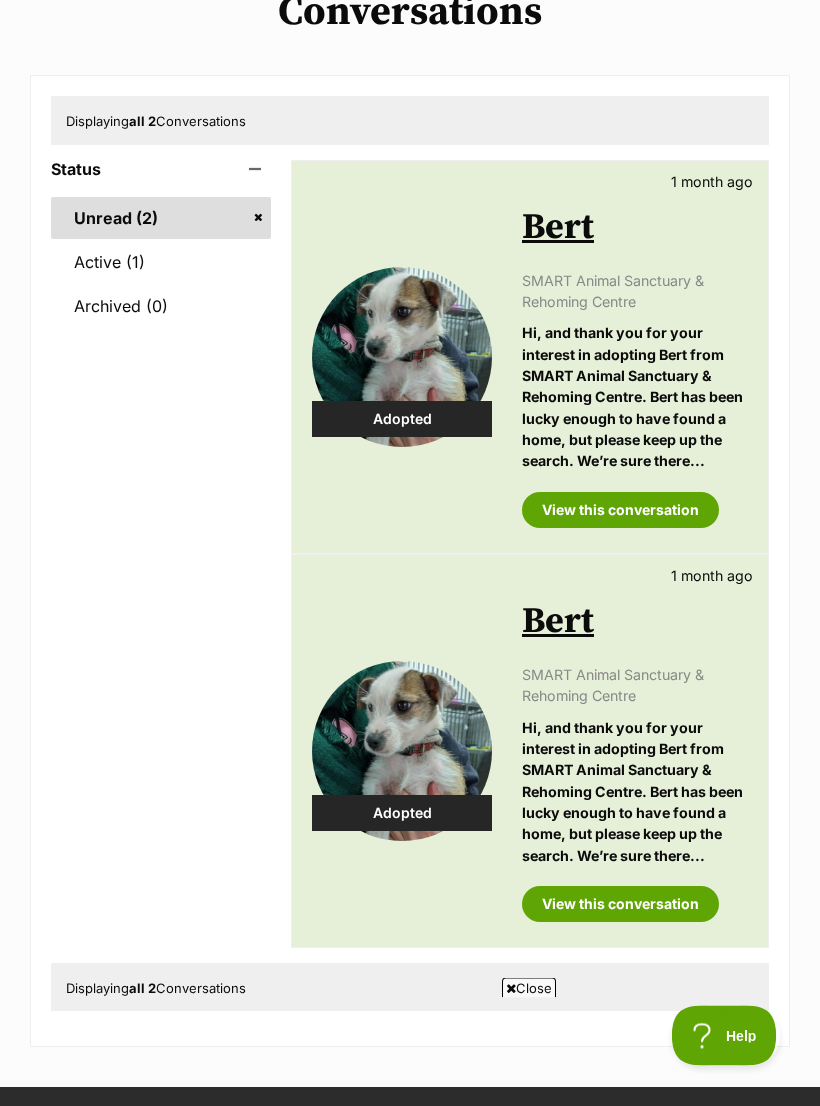 scroll, scrollTop: 0, scrollLeft: 0, axis: both 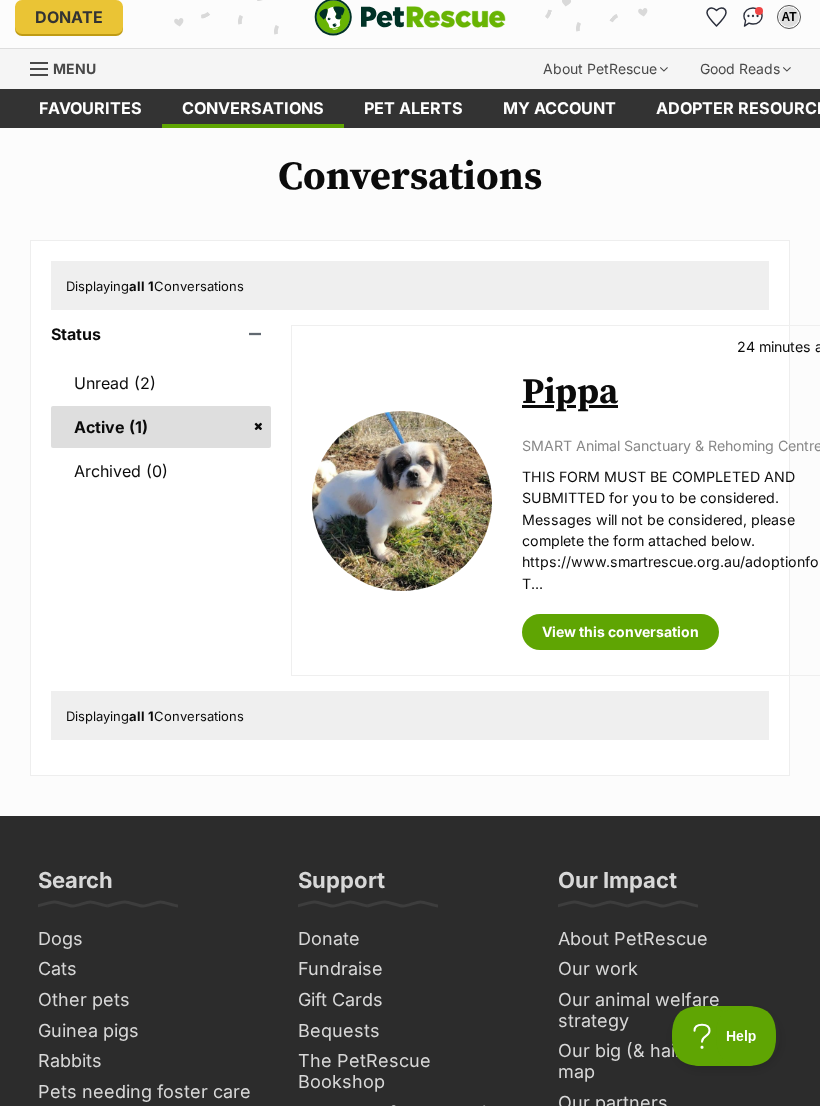 click on "THIS FORM MUST BE COMPLETED AND SUBMITTED for you to be considered.
Messages will not be considered, please complete the form attached below.
https://www.smartrescue.org.au/adoptionform
T..." at bounding box center [679, 530] 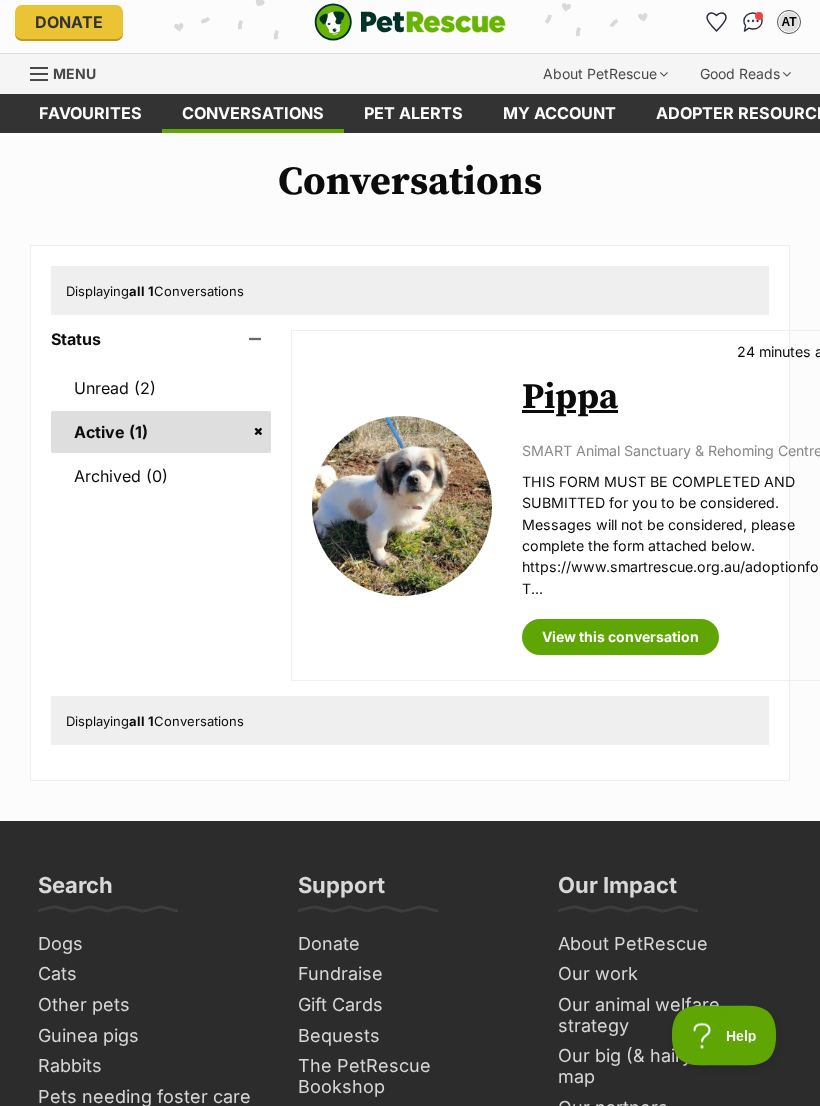scroll, scrollTop: 0, scrollLeft: 0, axis: both 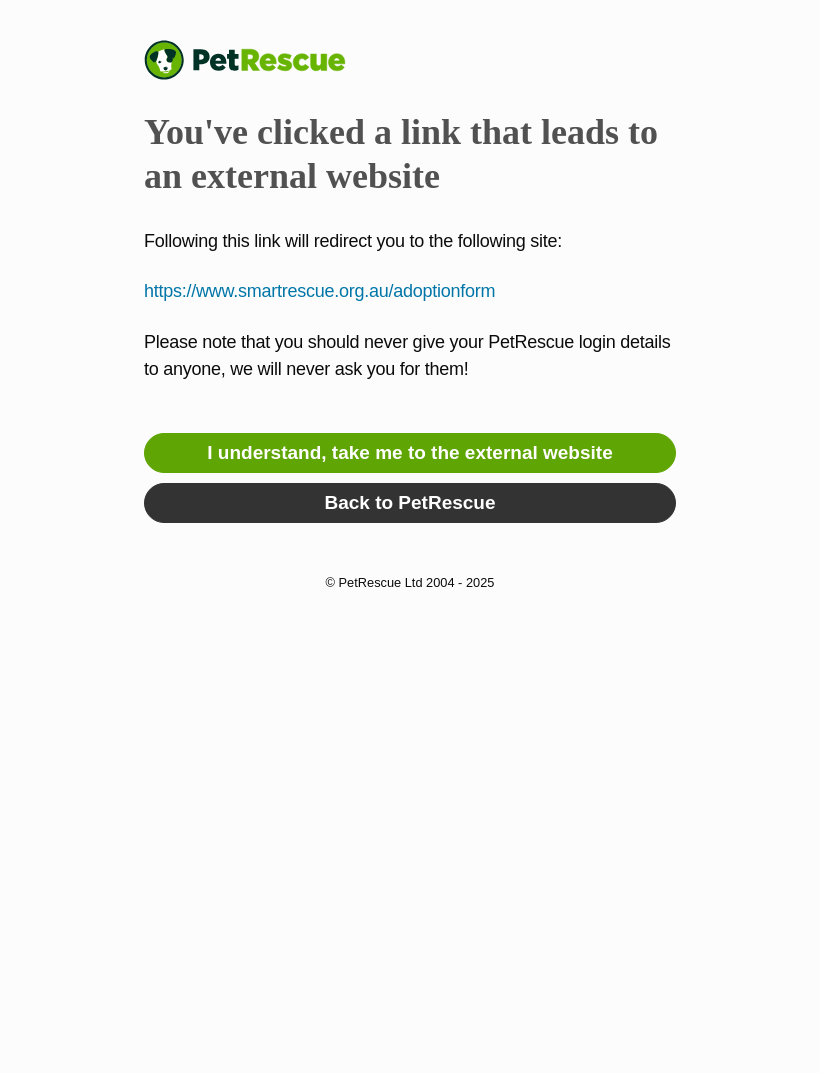 click on "https://www.smartrescue.org.au/adoptionform" at bounding box center (410, 291) 